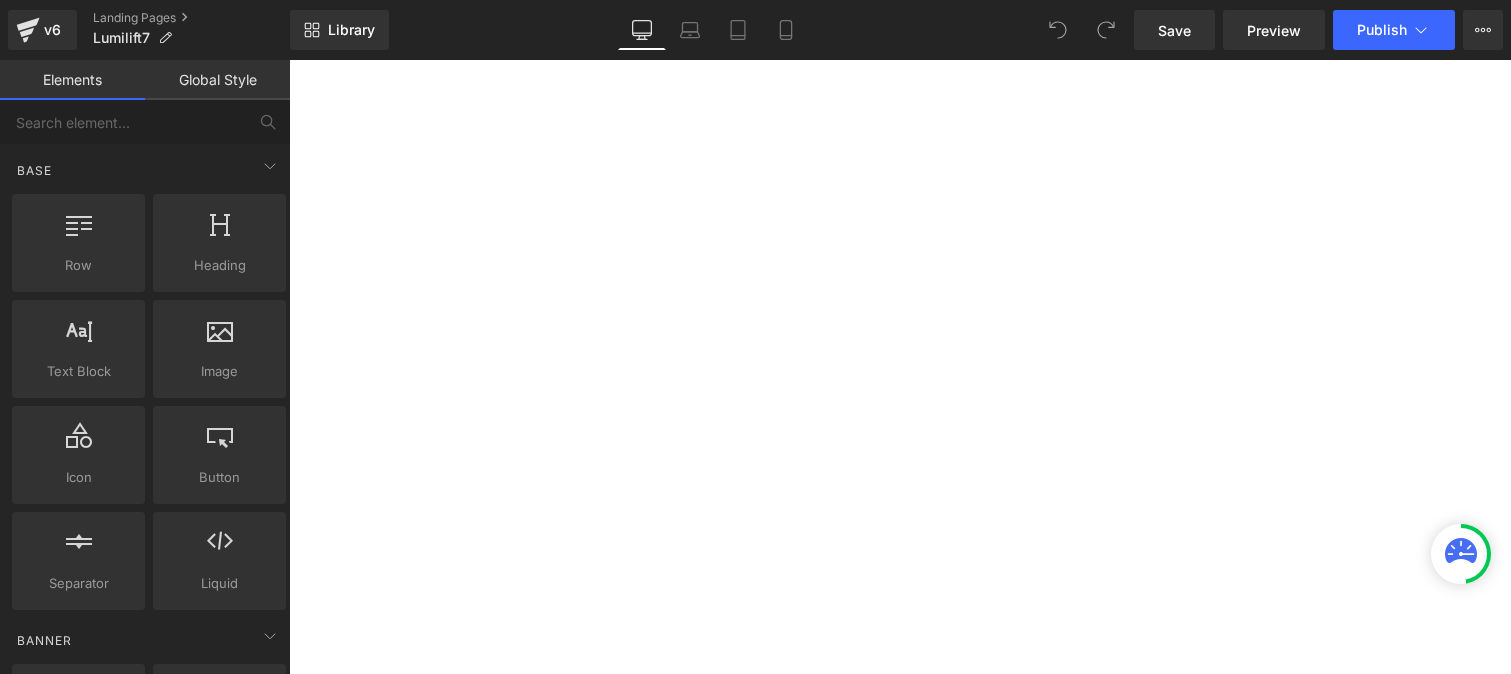 scroll, scrollTop: 0, scrollLeft: 0, axis: both 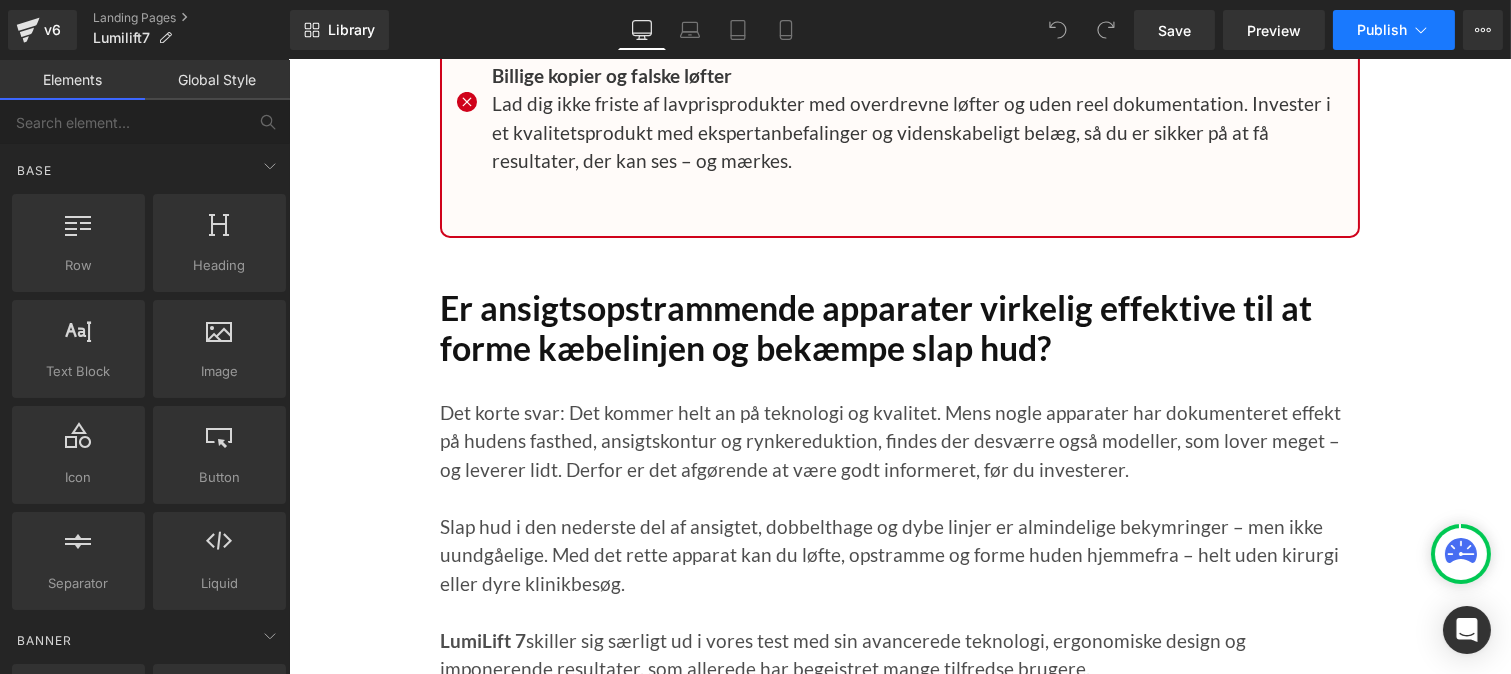 click on "Publish" at bounding box center [1382, 30] 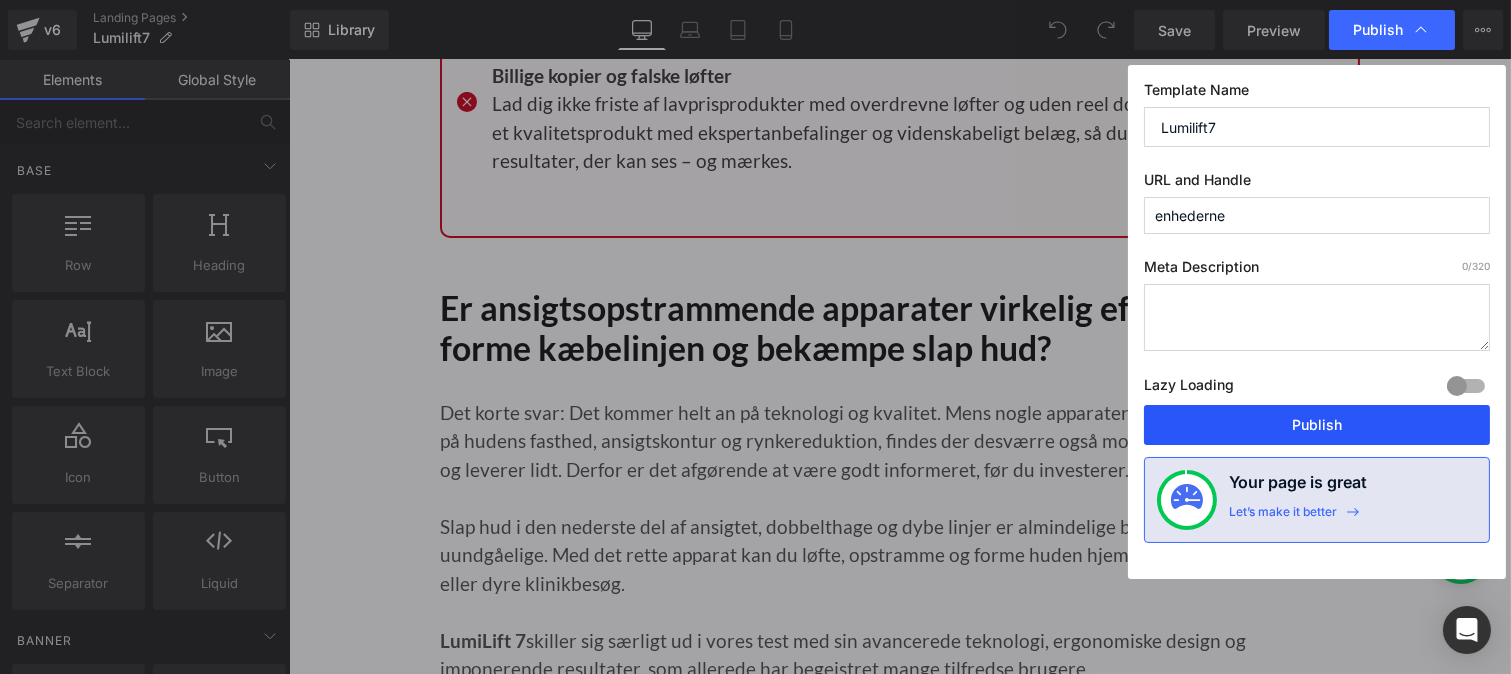 click on "Publish" at bounding box center (1317, 425) 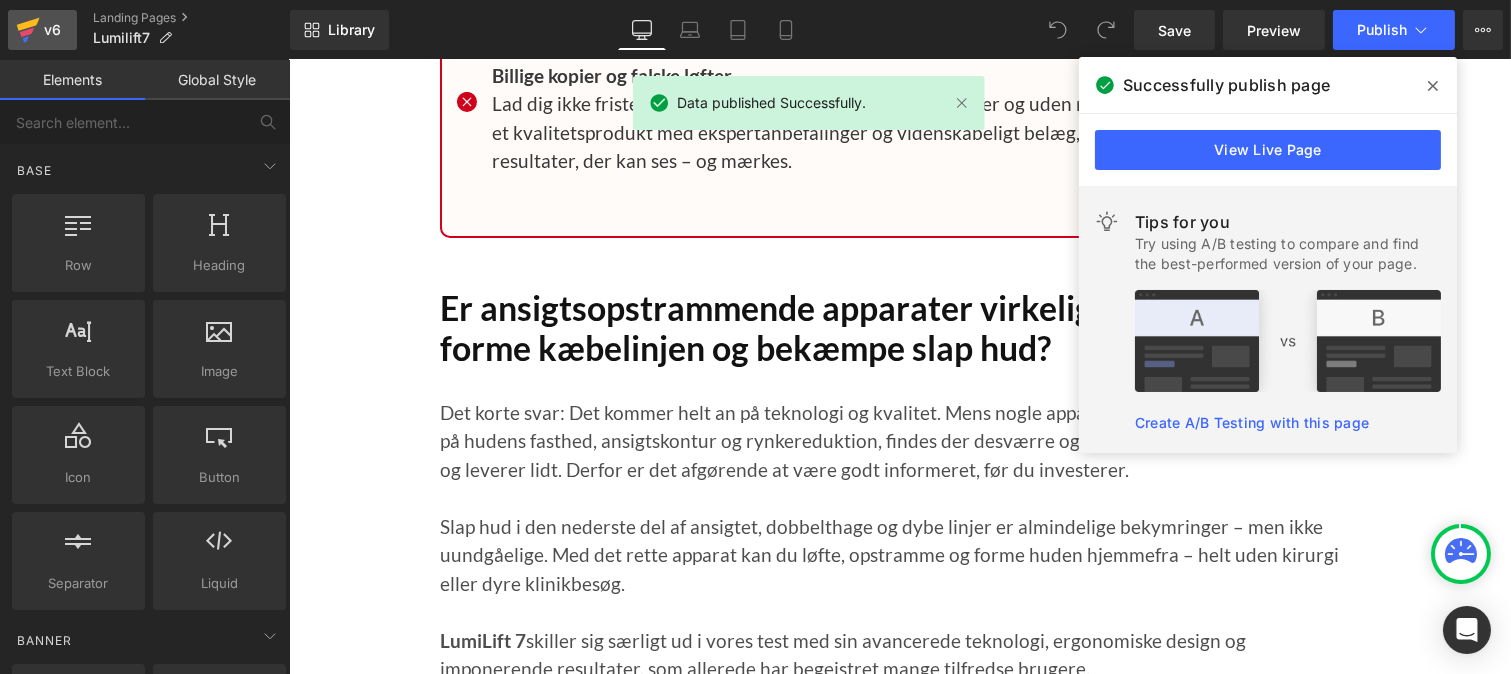 click 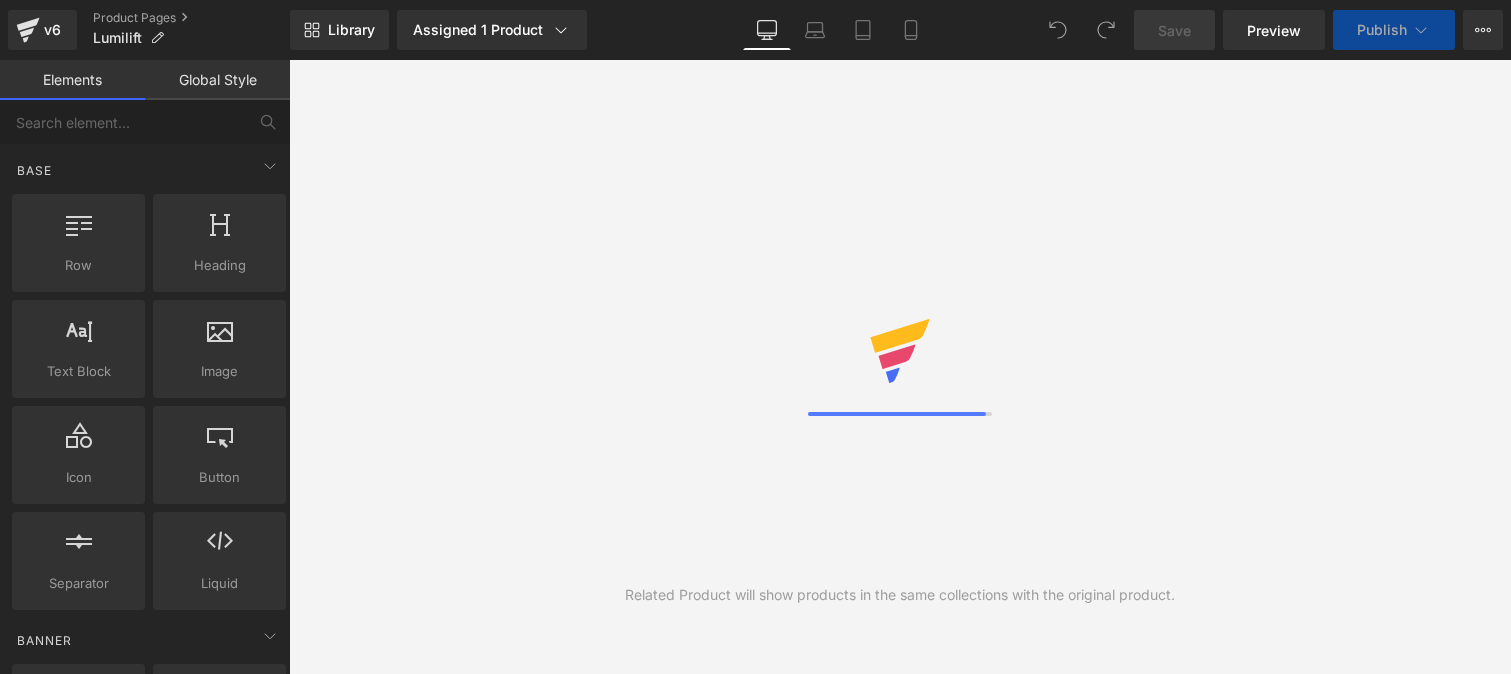 scroll, scrollTop: 0, scrollLeft: 0, axis: both 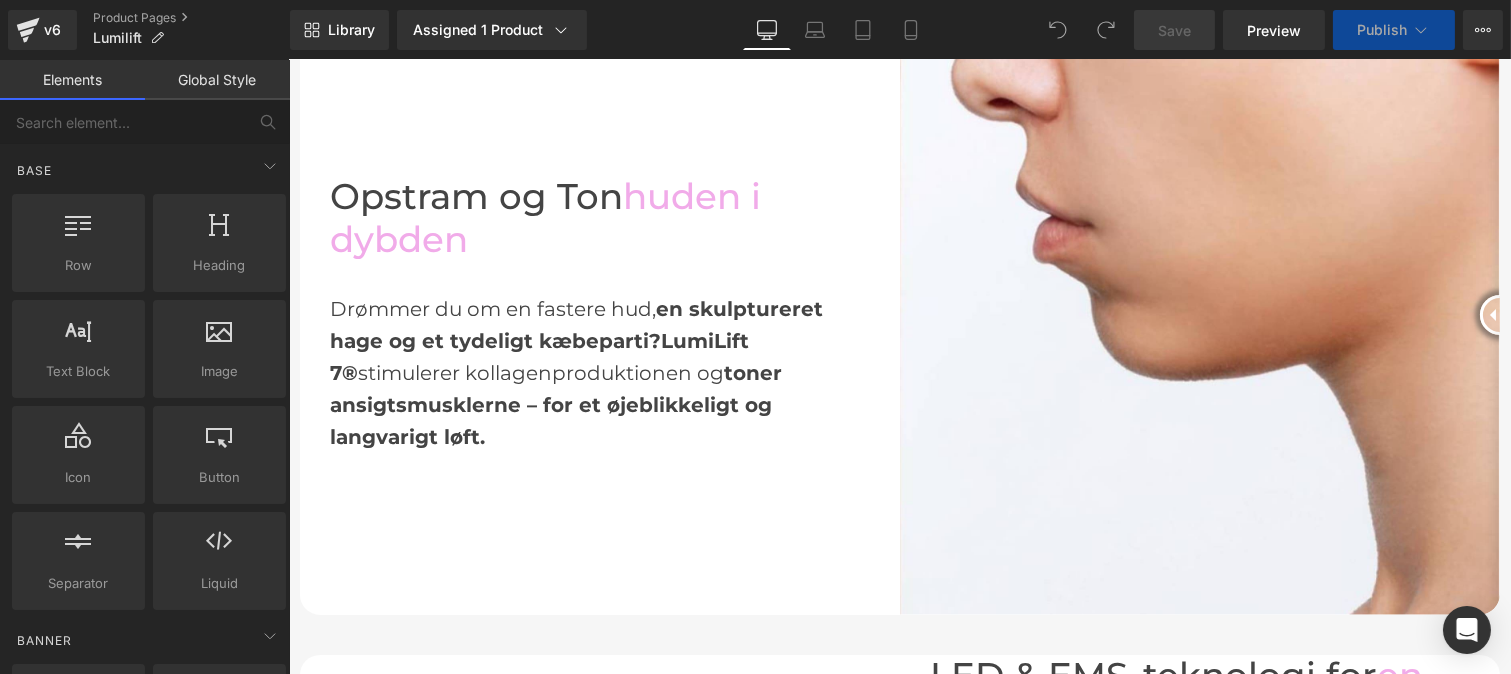 click on "LumiLift 7®" at bounding box center [538, 357] 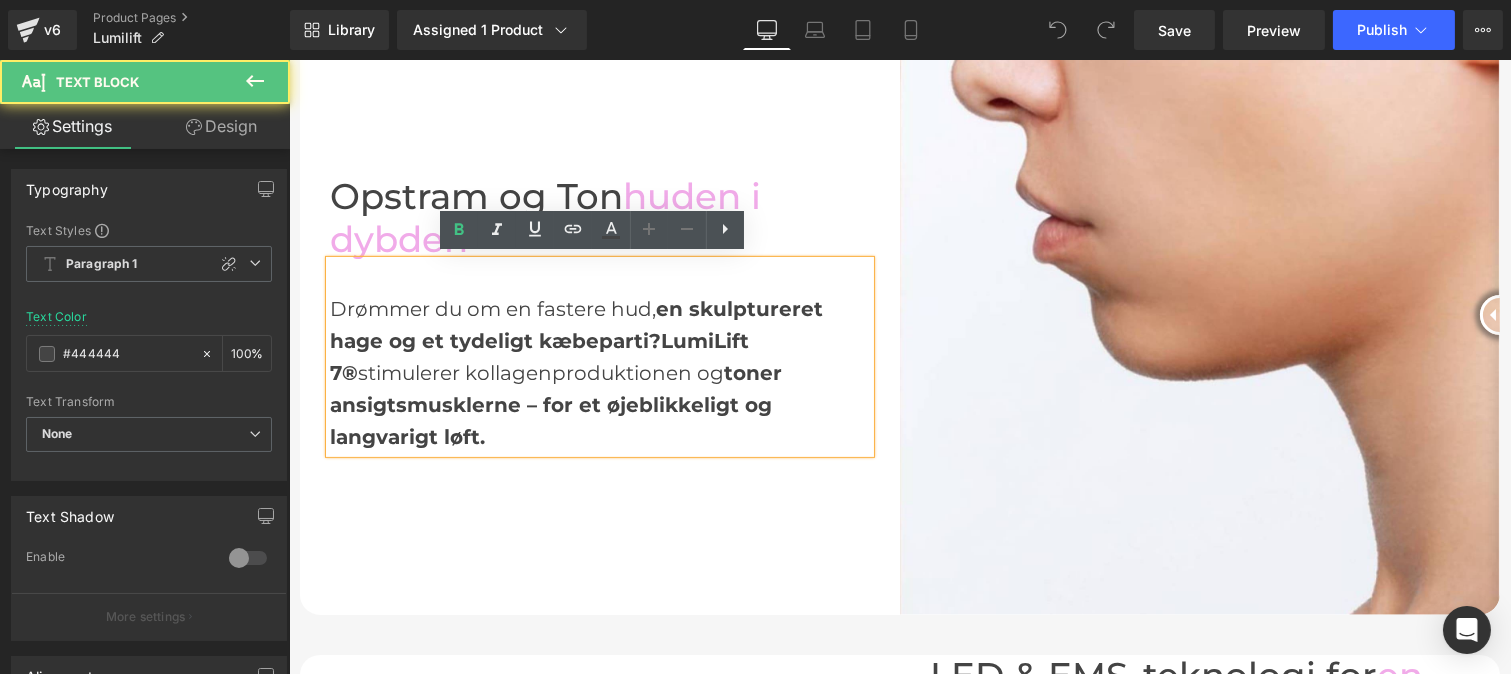 click on "LumiLift 7®" at bounding box center (538, 357) 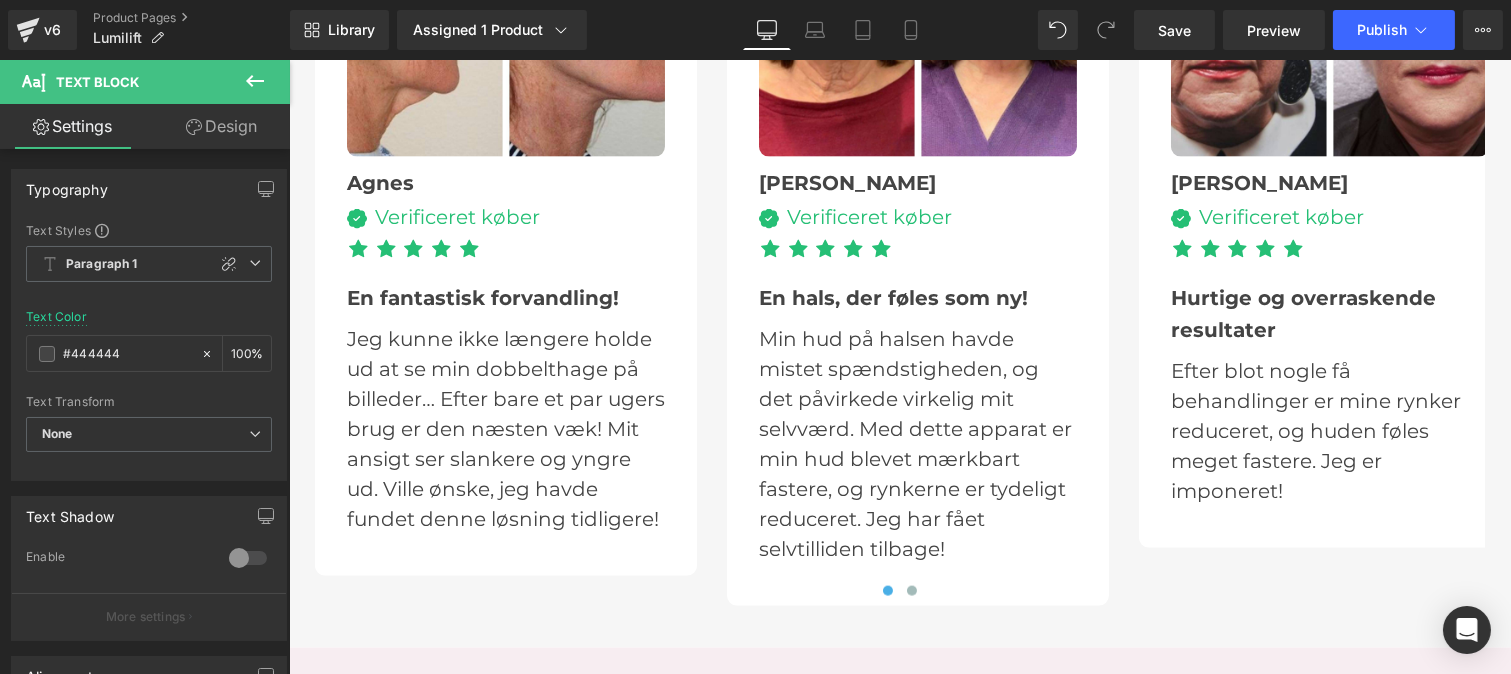 scroll, scrollTop: 5110, scrollLeft: 0, axis: vertical 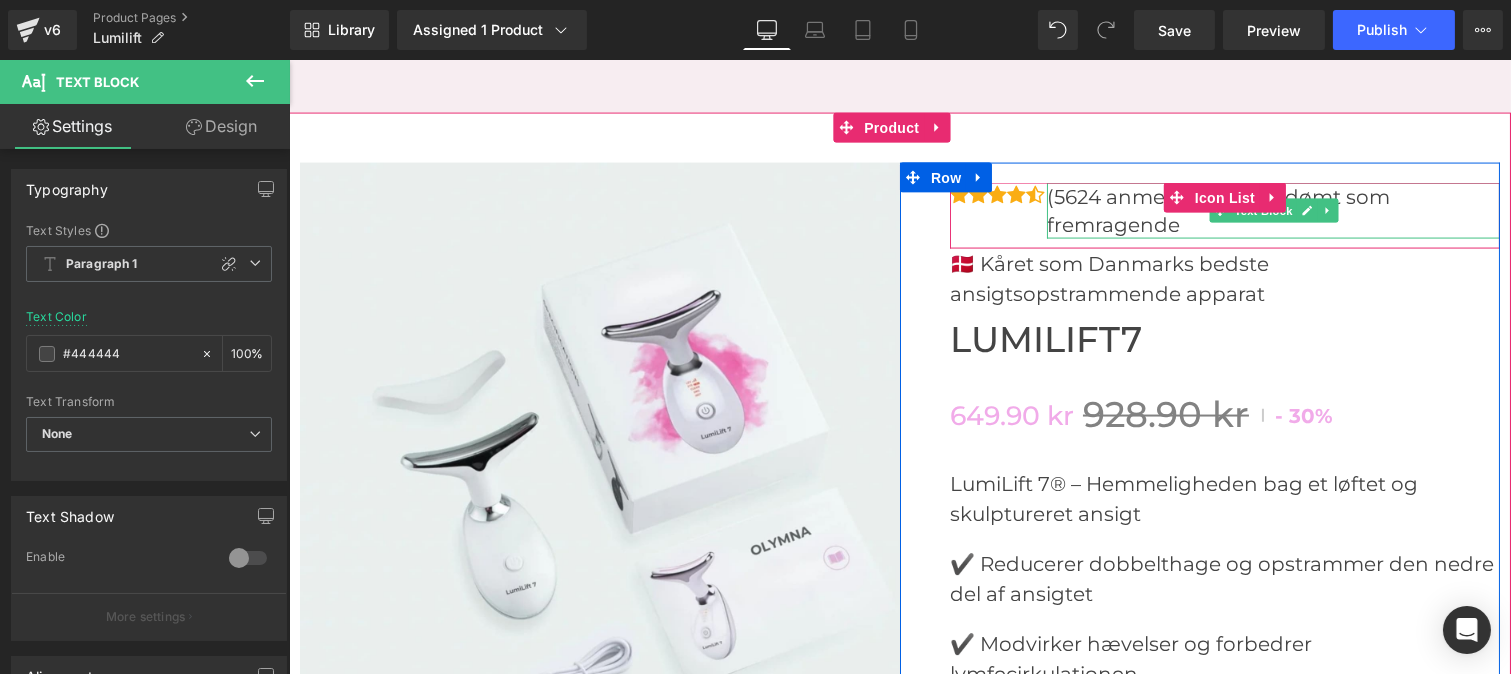 click on "(5624 anmeldelser) – Bedømt som fremragende" at bounding box center (1272, 211) 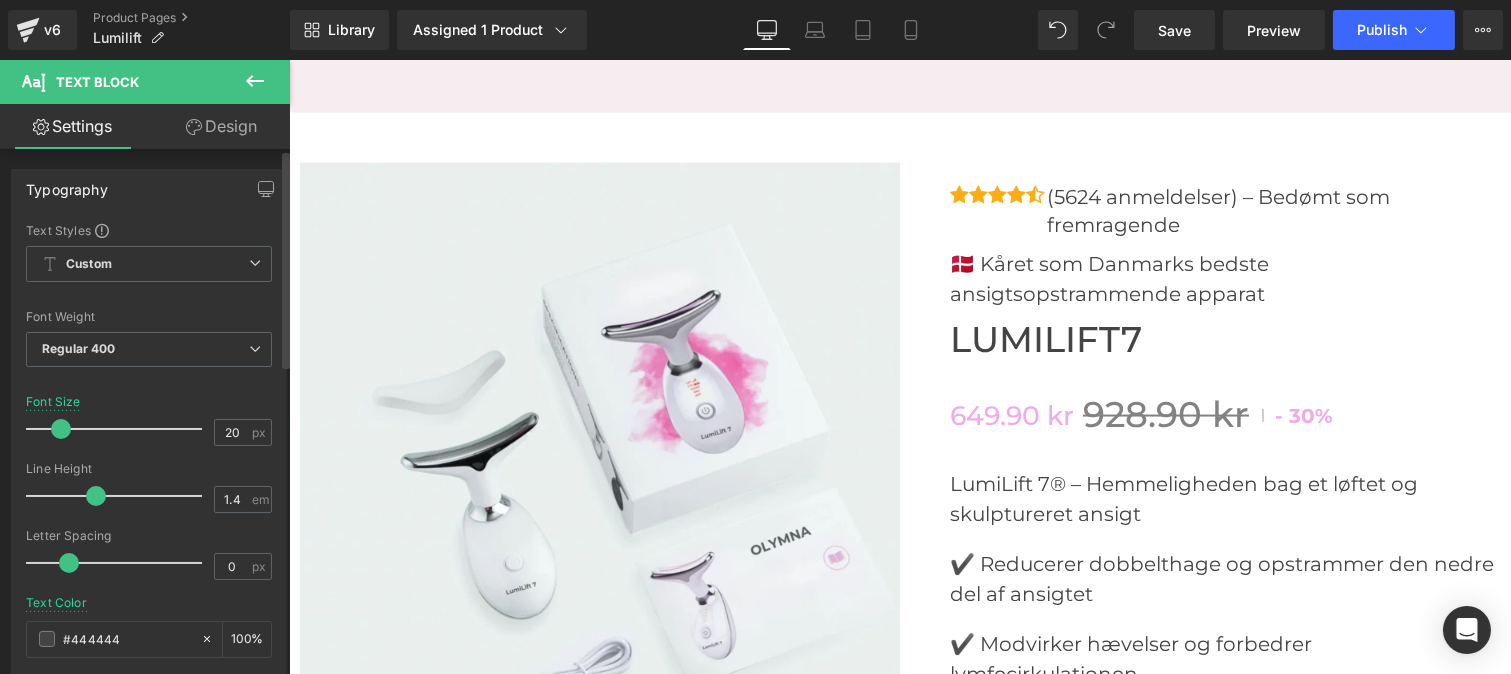 click at bounding box center (96, 496) 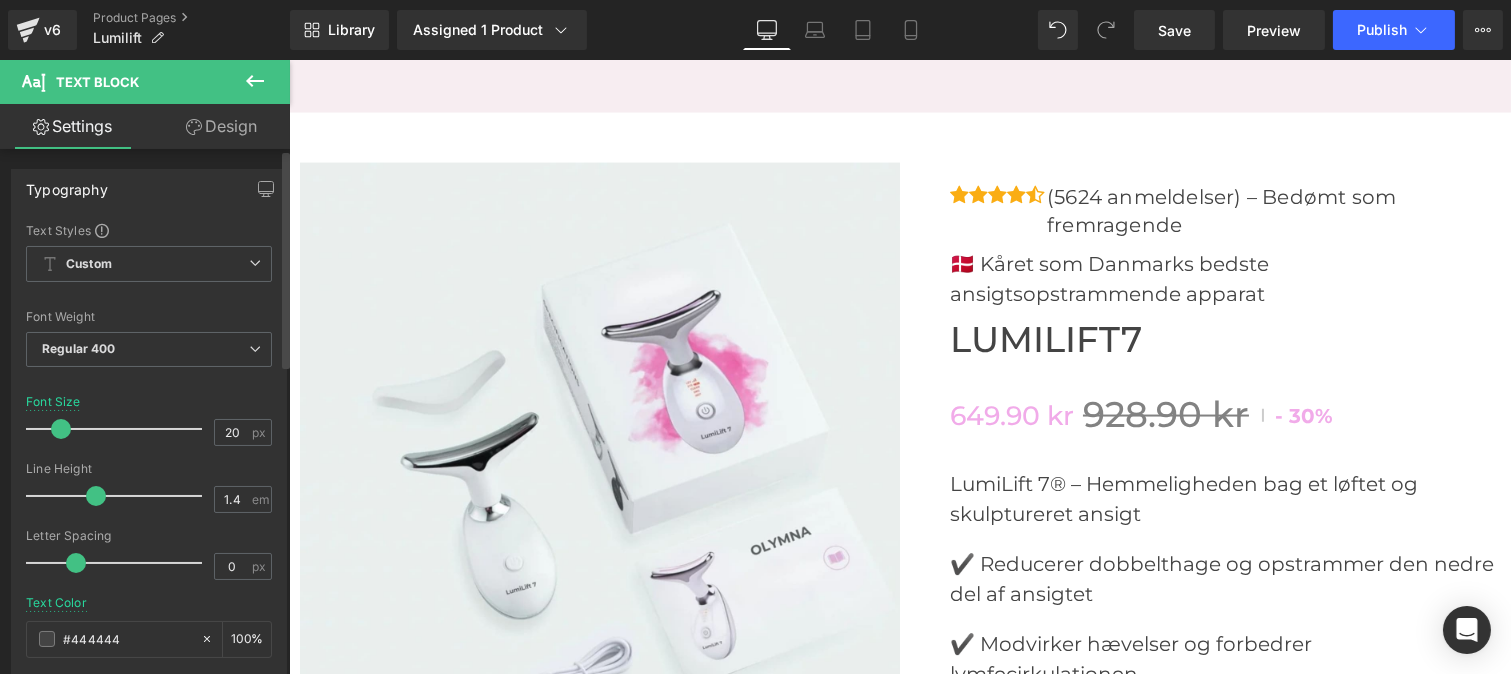 click at bounding box center (76, 563) 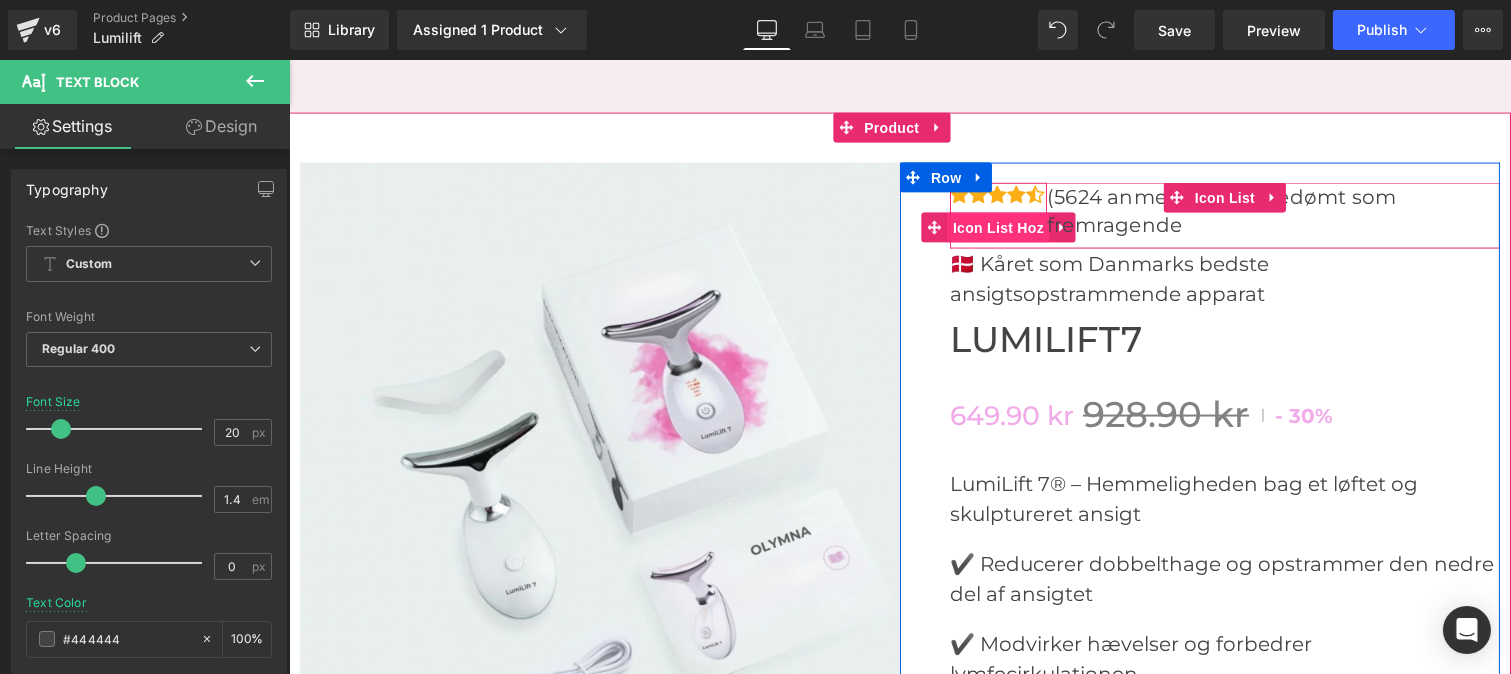 click on "Icon List Hoz" at bounding box center [997, 228] 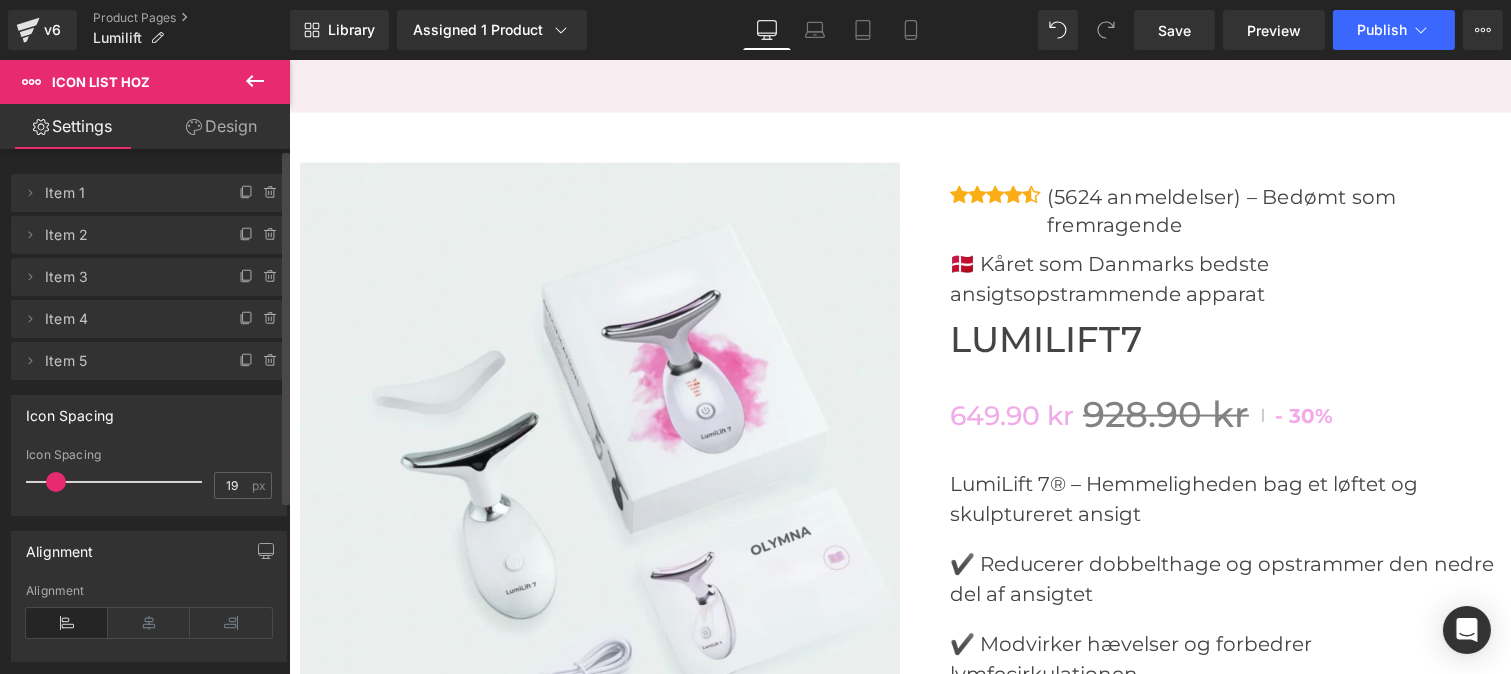 click at bounding box center [119, 482] 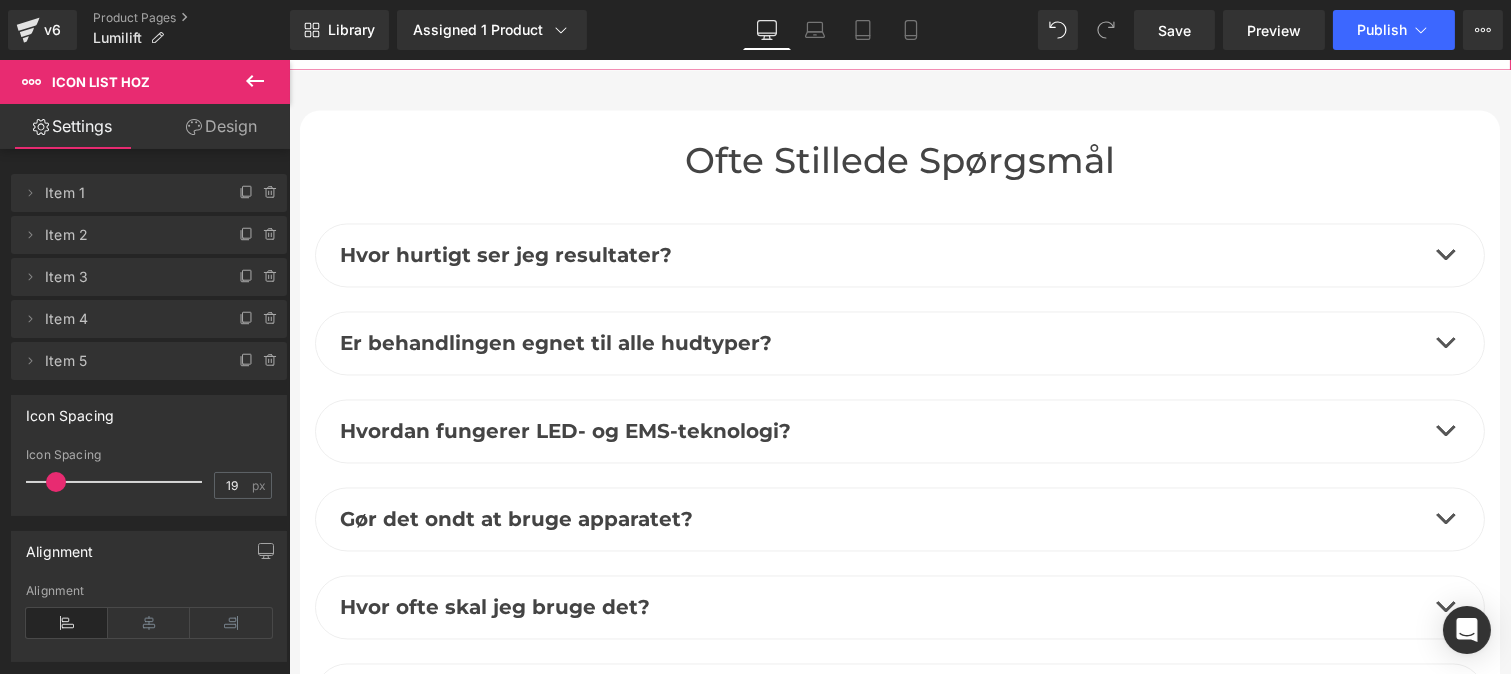scroll, scrollTop: 7184, scrollLeft: 0, axis: vertical 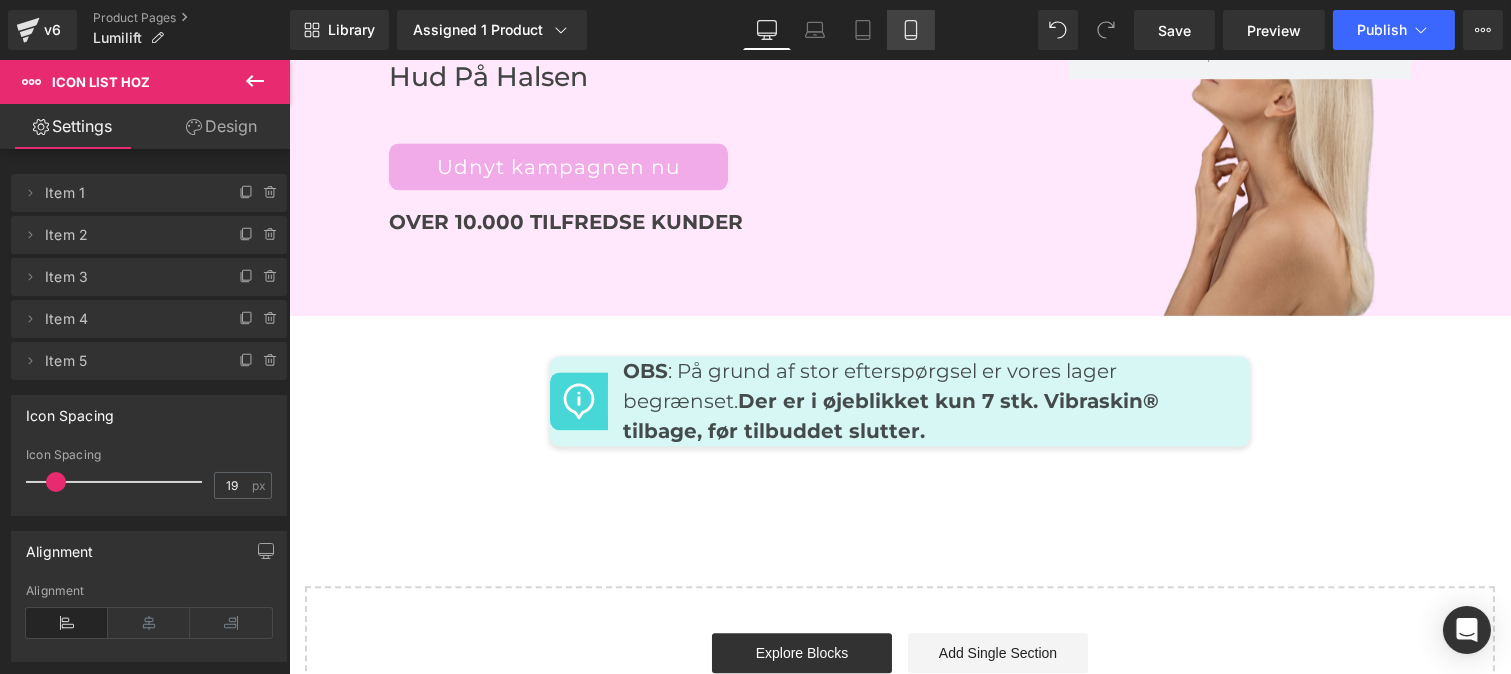 drag, startPoint x: 924, startPoint y: 33, endPoint x: 258, endPoint y: 200, distance: 686.6185 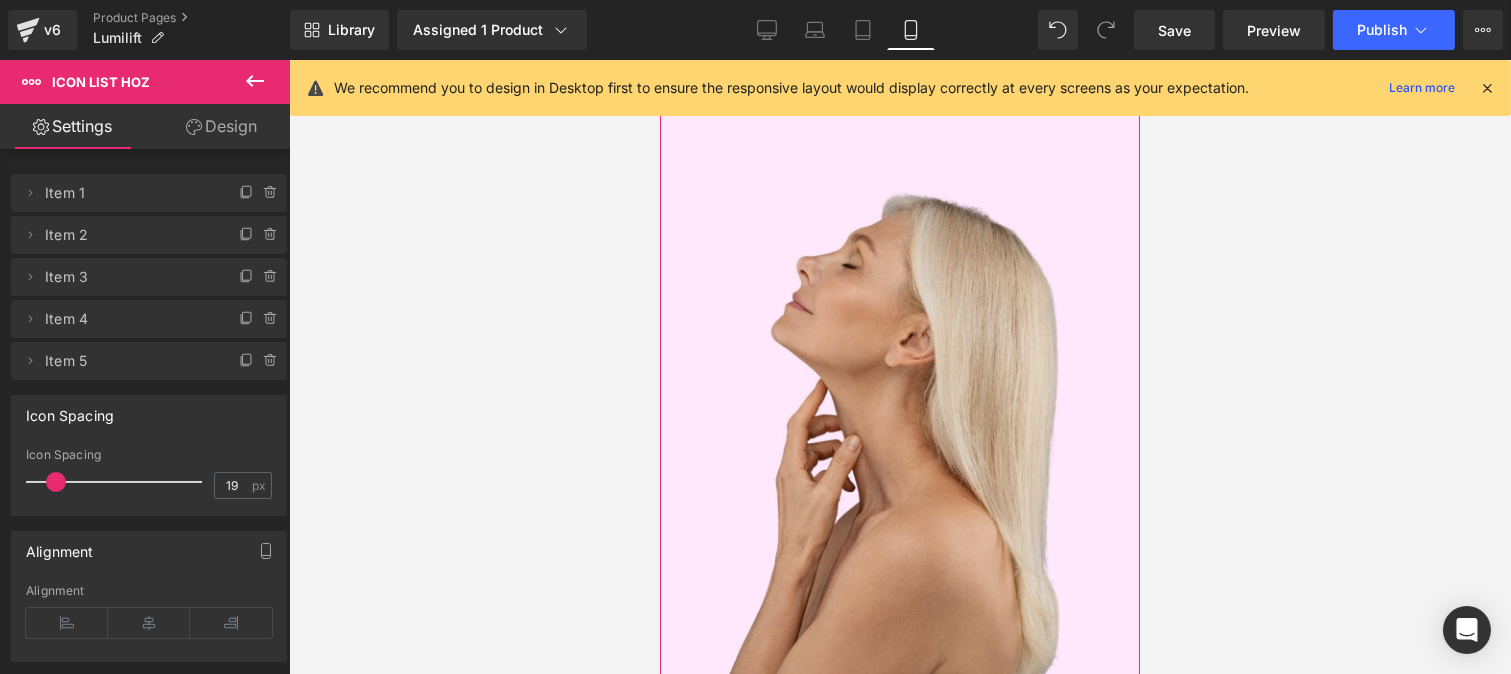 scroll, scrollTop: 10875, scrollLeft: 0, axis: vertical 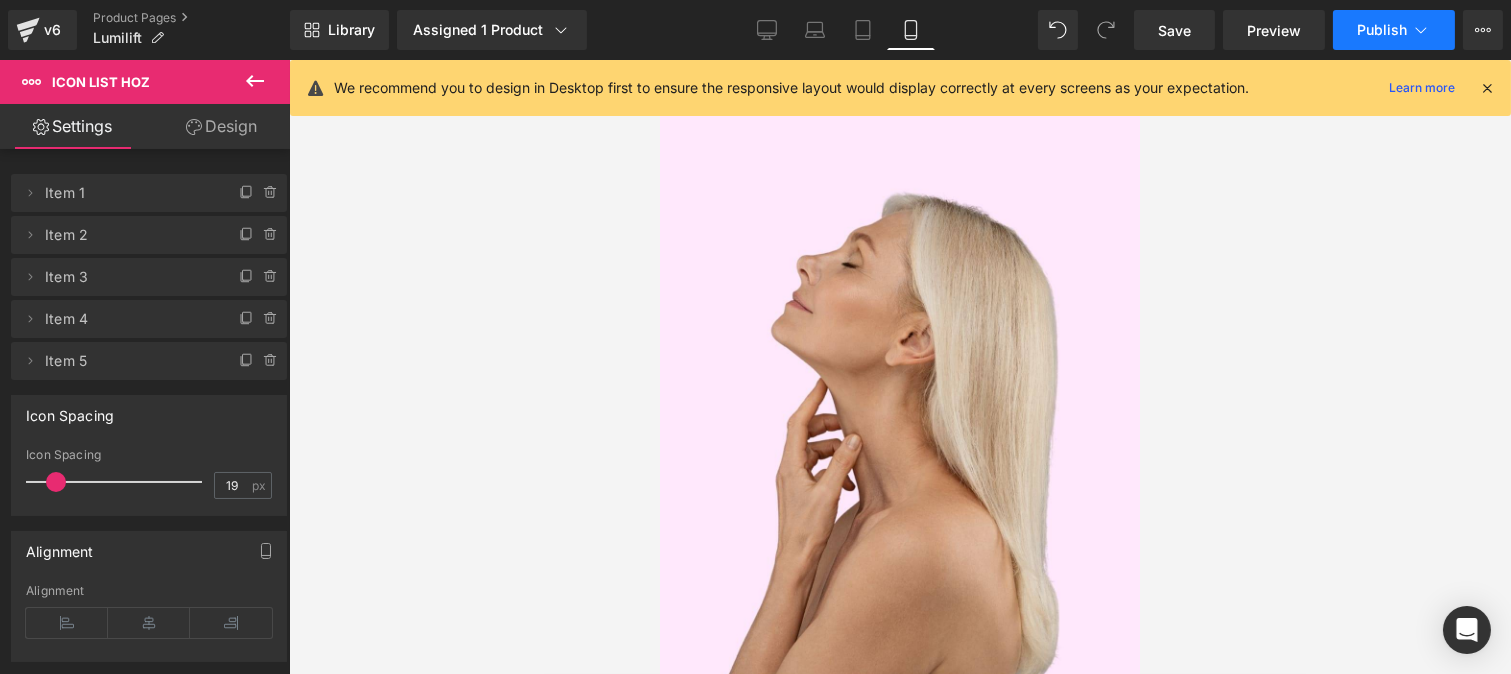 click on "Publish" at bounding box center (1382, 30) 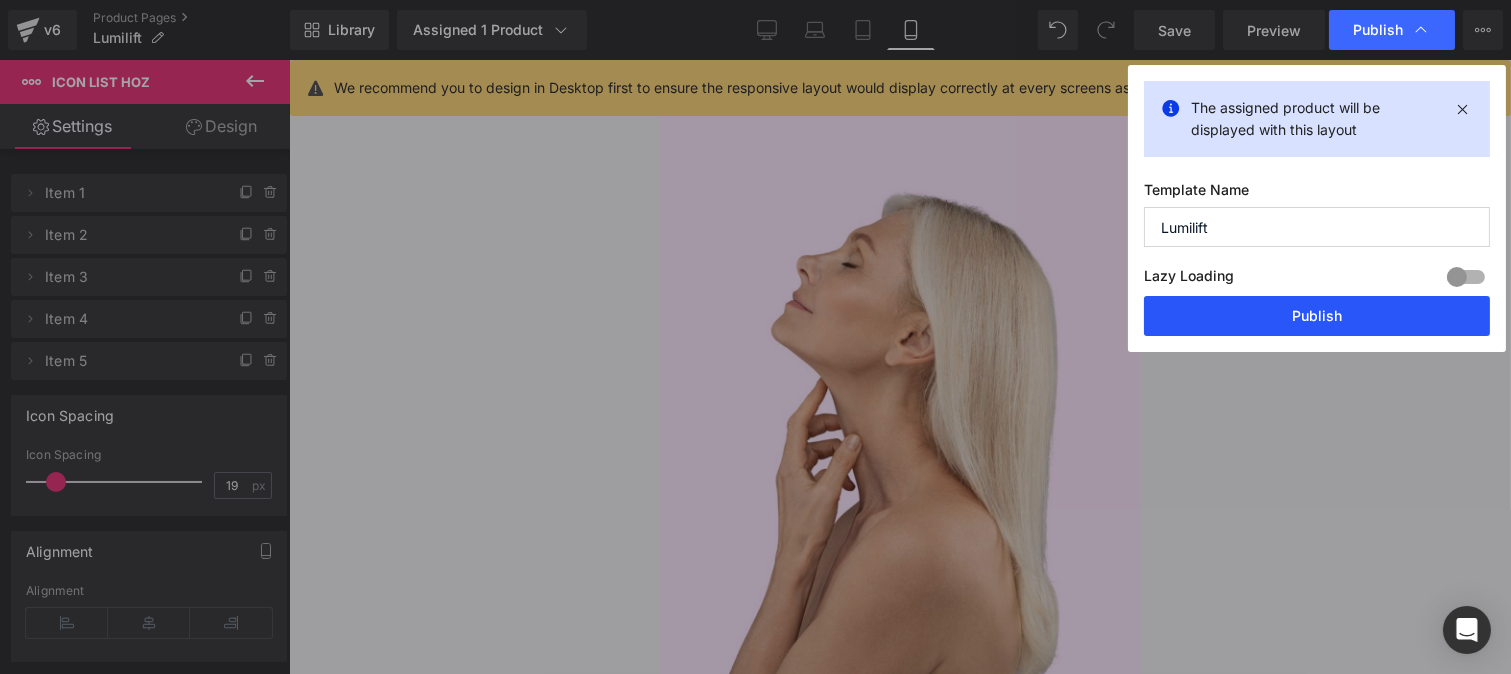 click on "Publish" at bounding box center (1317, 316) 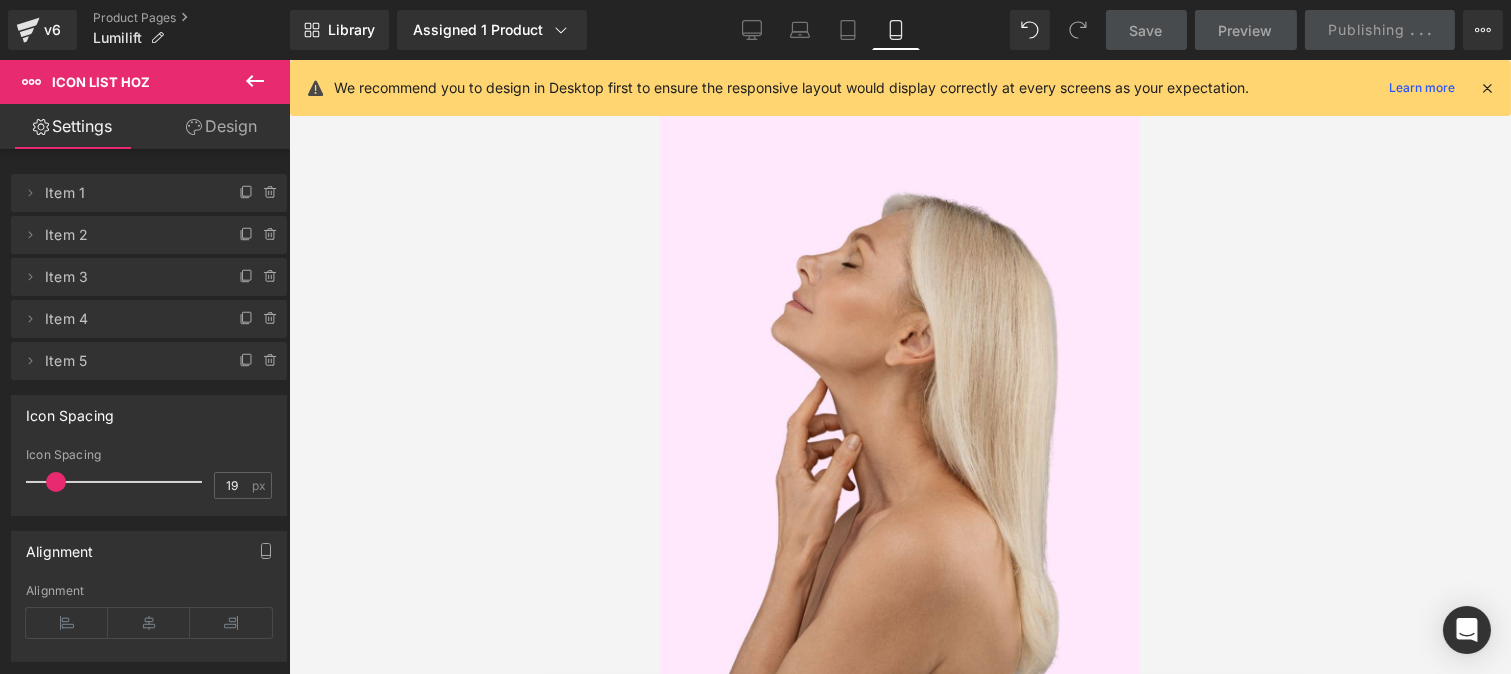 click at bounding box center (1487, 88) 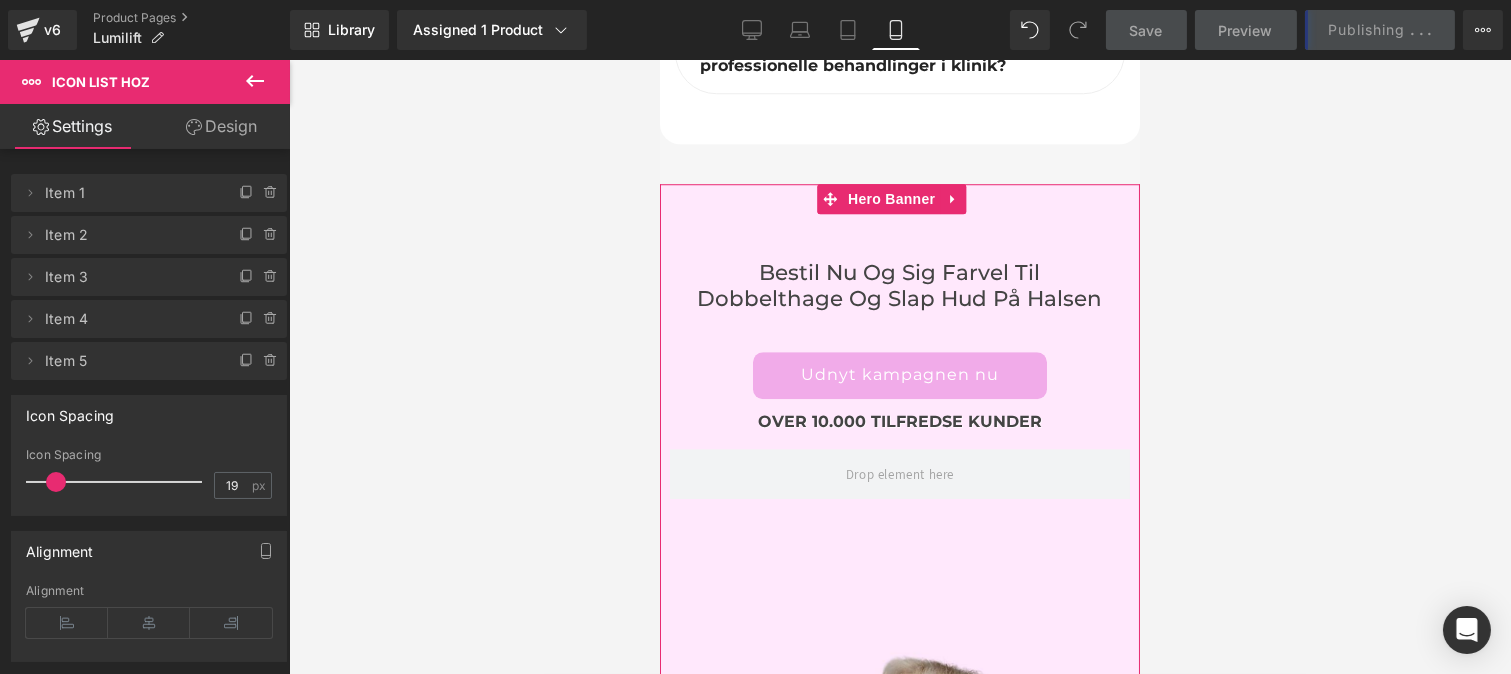 scroll, scrollTop: 10410, scrollLeft: 0, axis: vertical 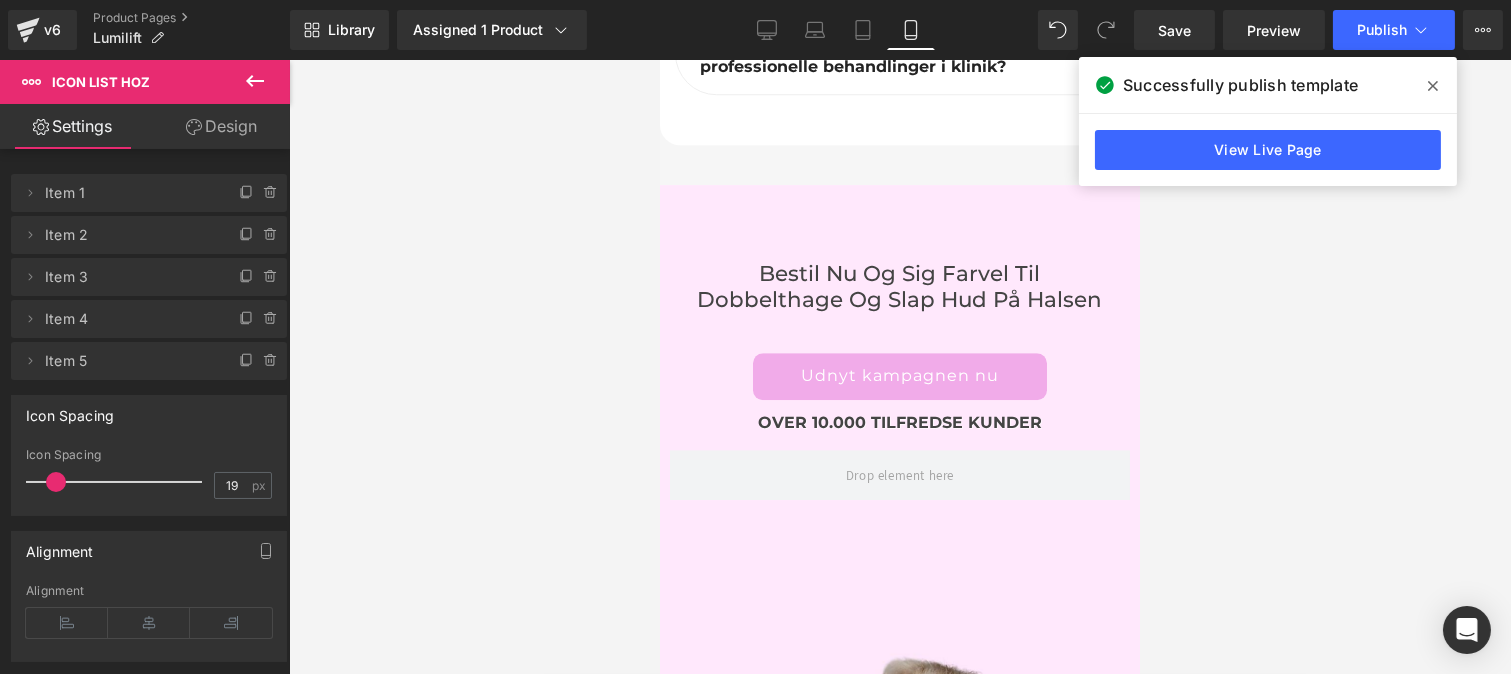 click at bounding box center [900, 367] 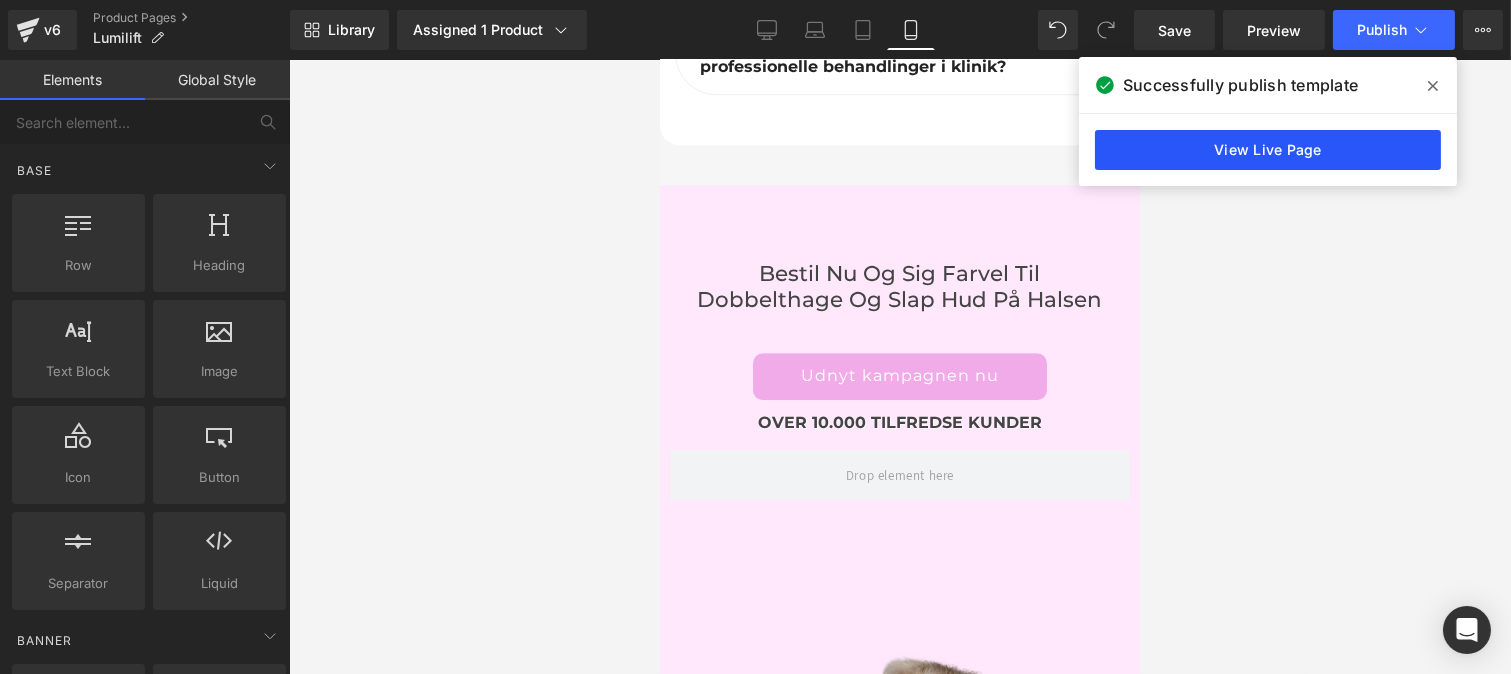 click on "View Live Page" at bounding box center [1268, 150] 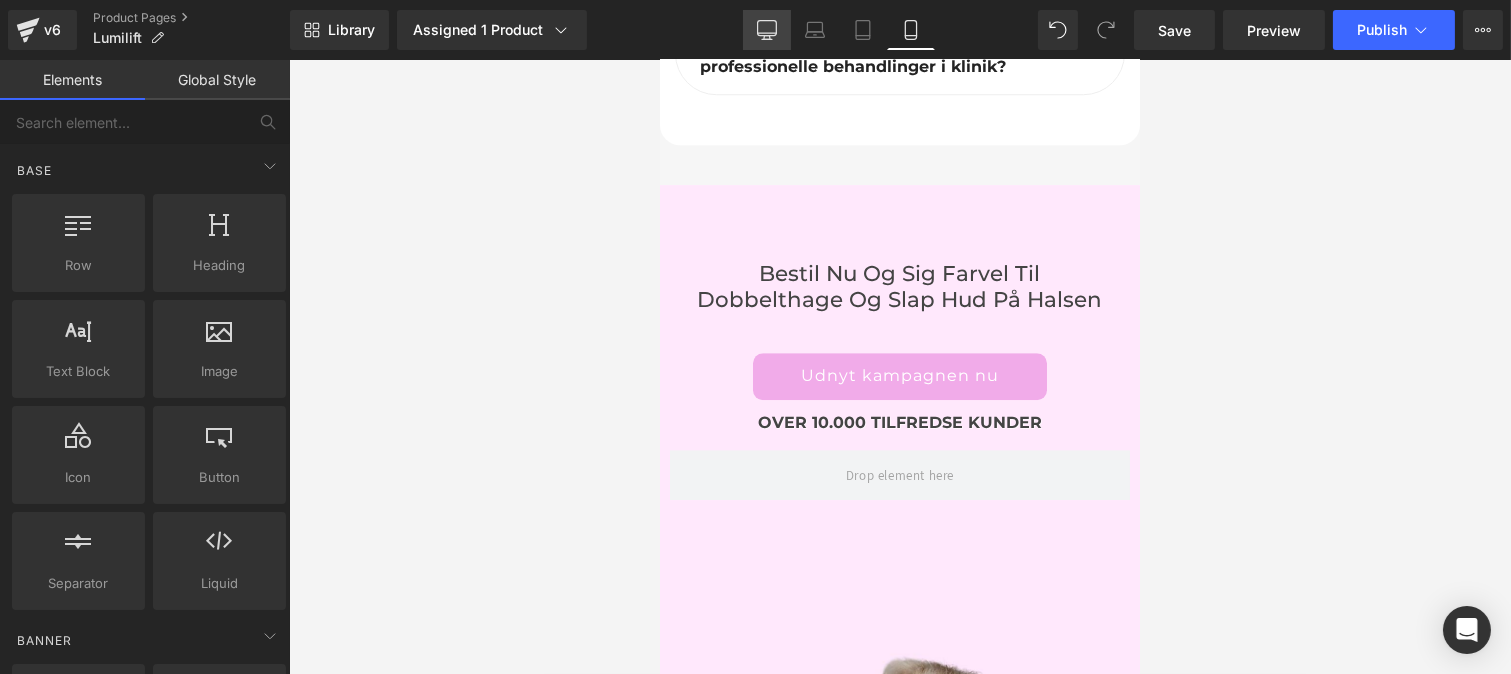 click 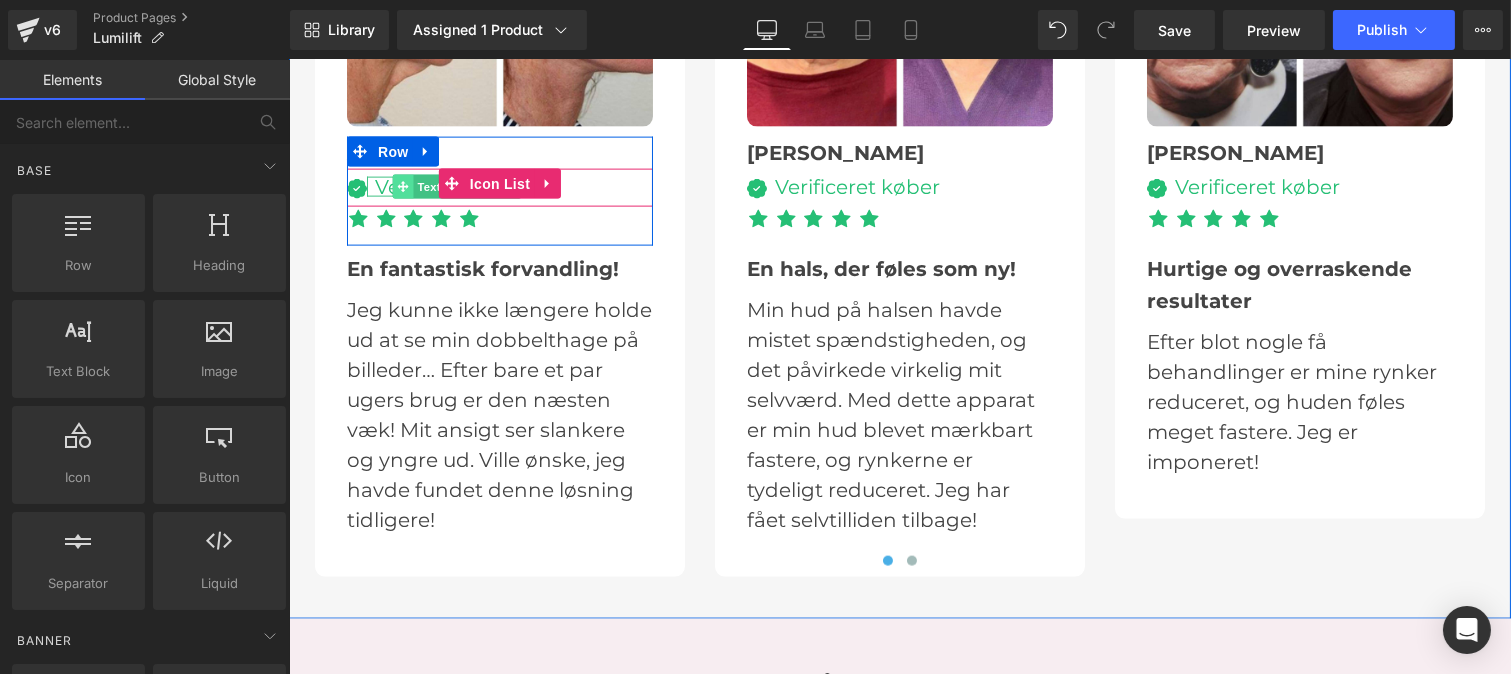 scroll, scrollTop: 5120, scrollLeft: 0, axis: vertical 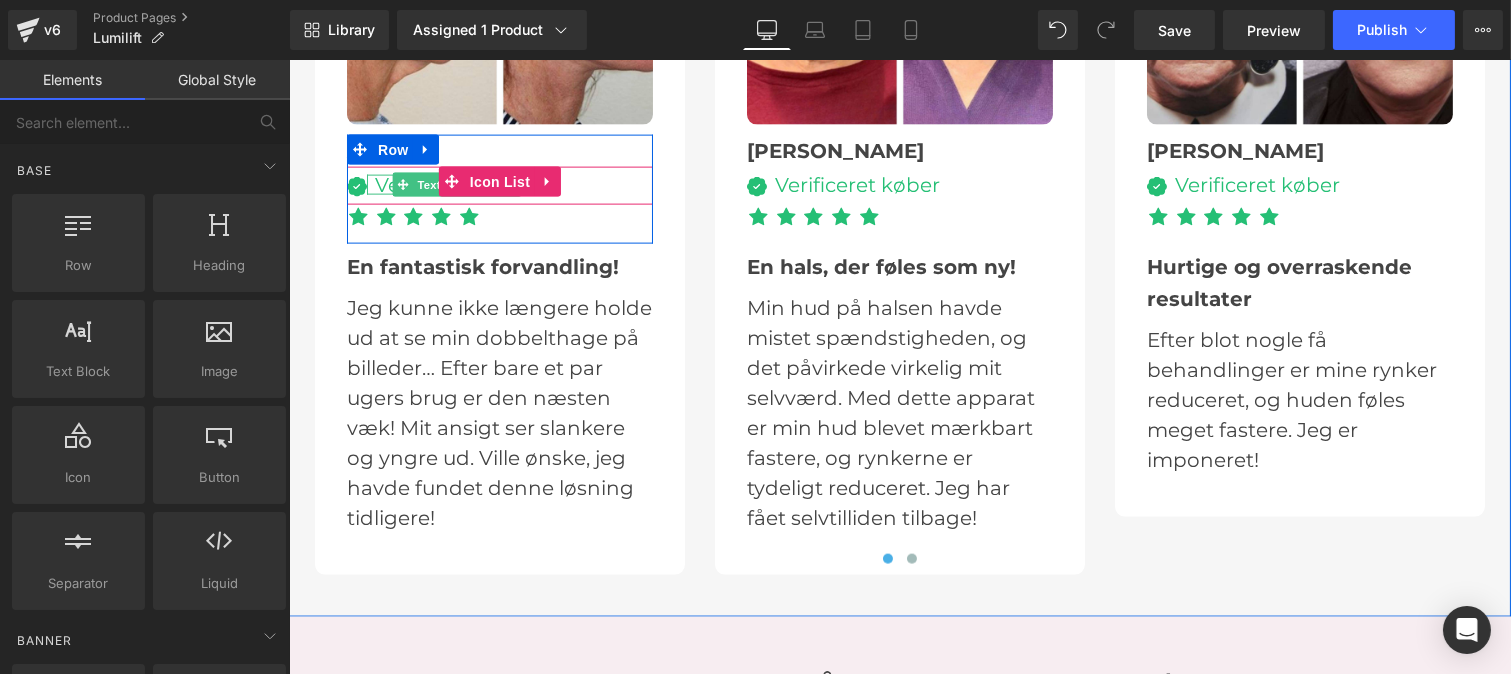 click on "Text Block" at bounding box center (446, 186) 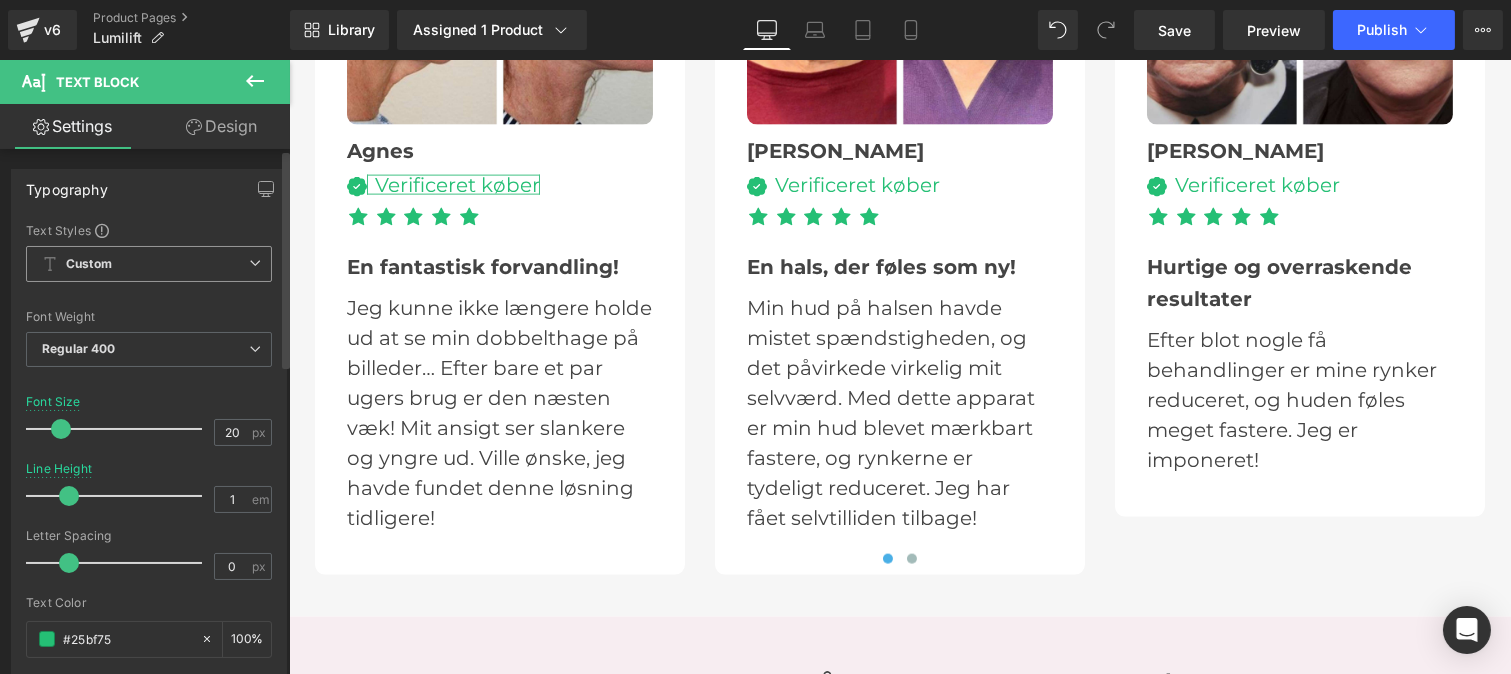 click on "Custom" at bounding box center [149, 264] 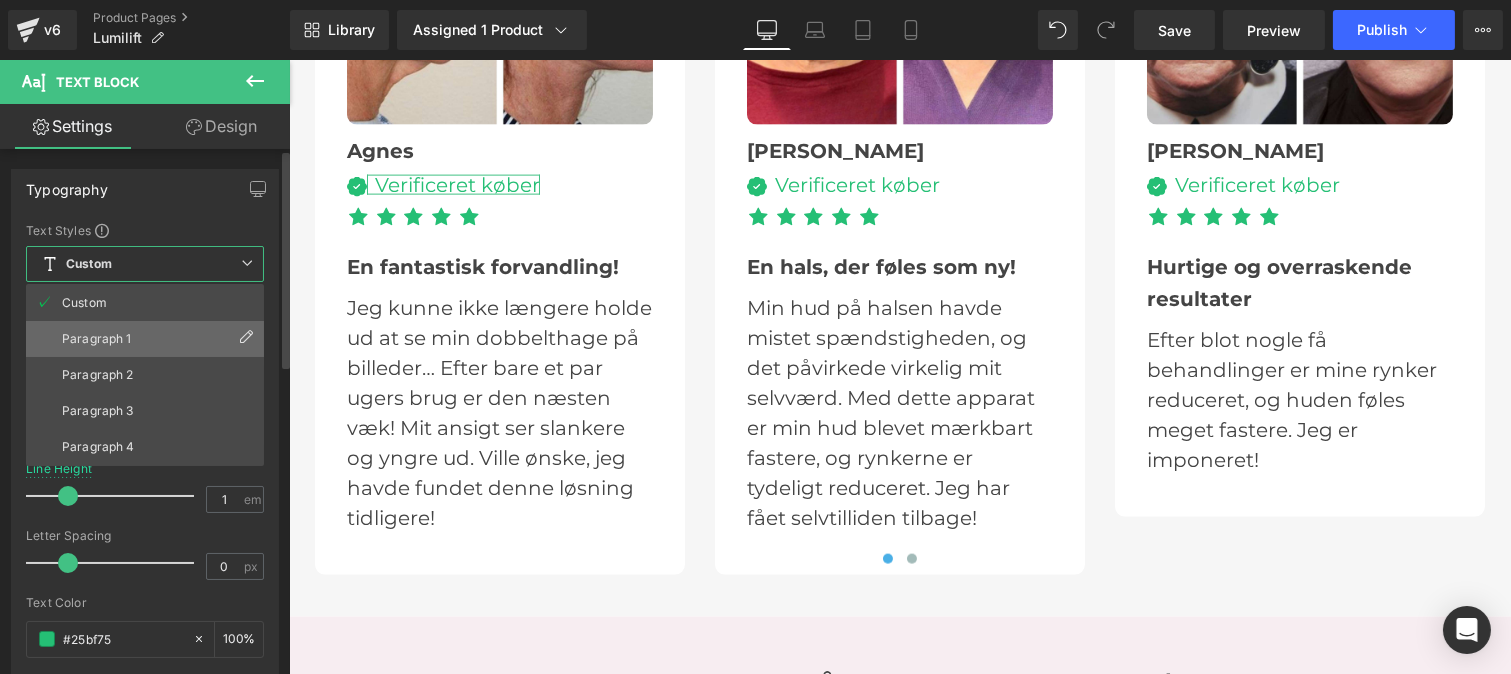 click on "Paragraph 1" at bounding box center [145, 339] 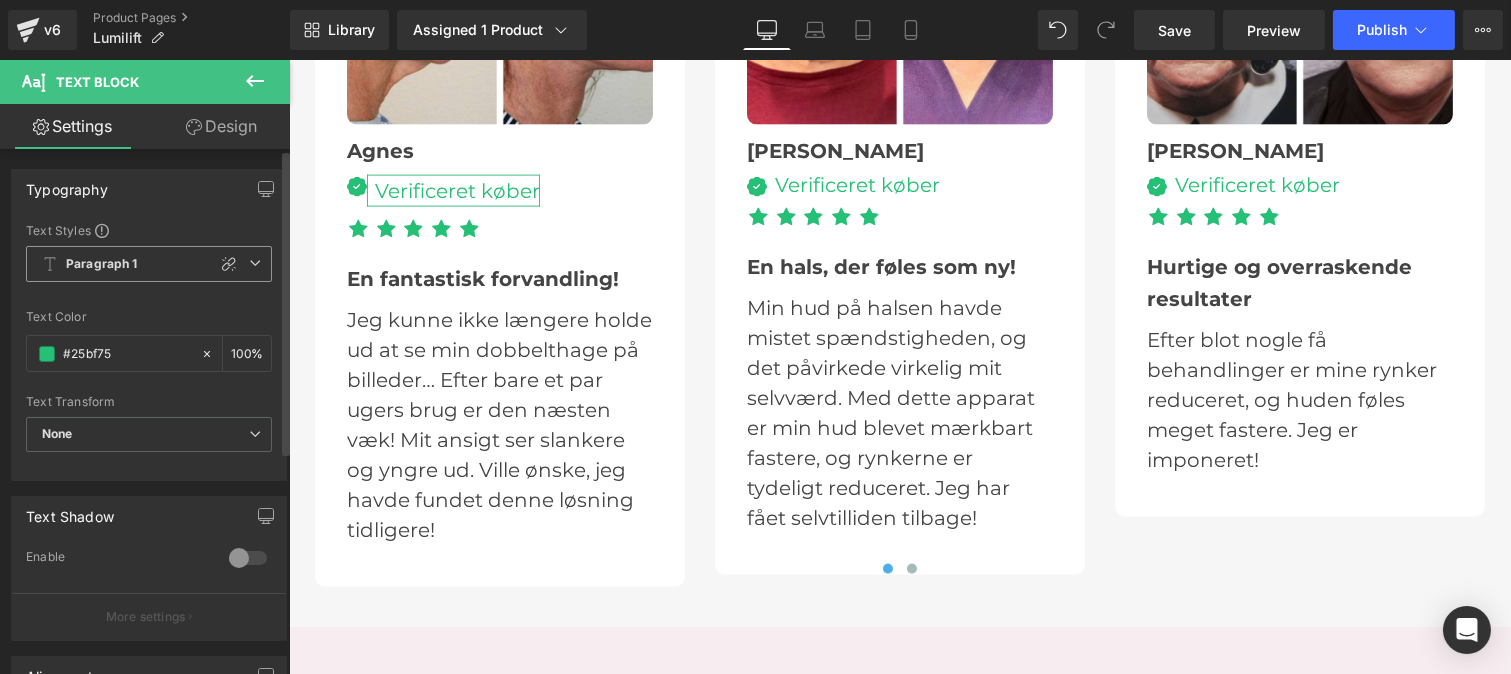 click on "Paragraph 1" at bounding box center [149, 264] 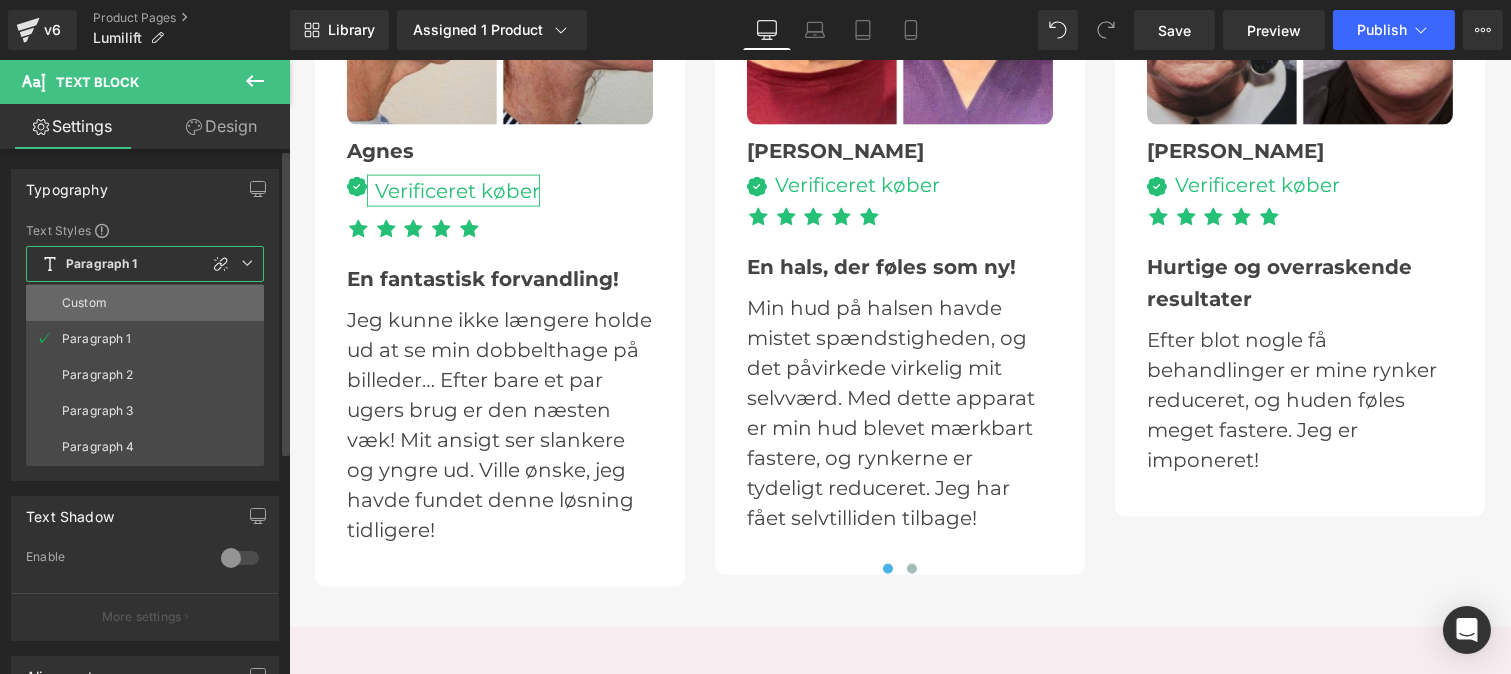 click on "Custom" at bounding box center [145, 303] 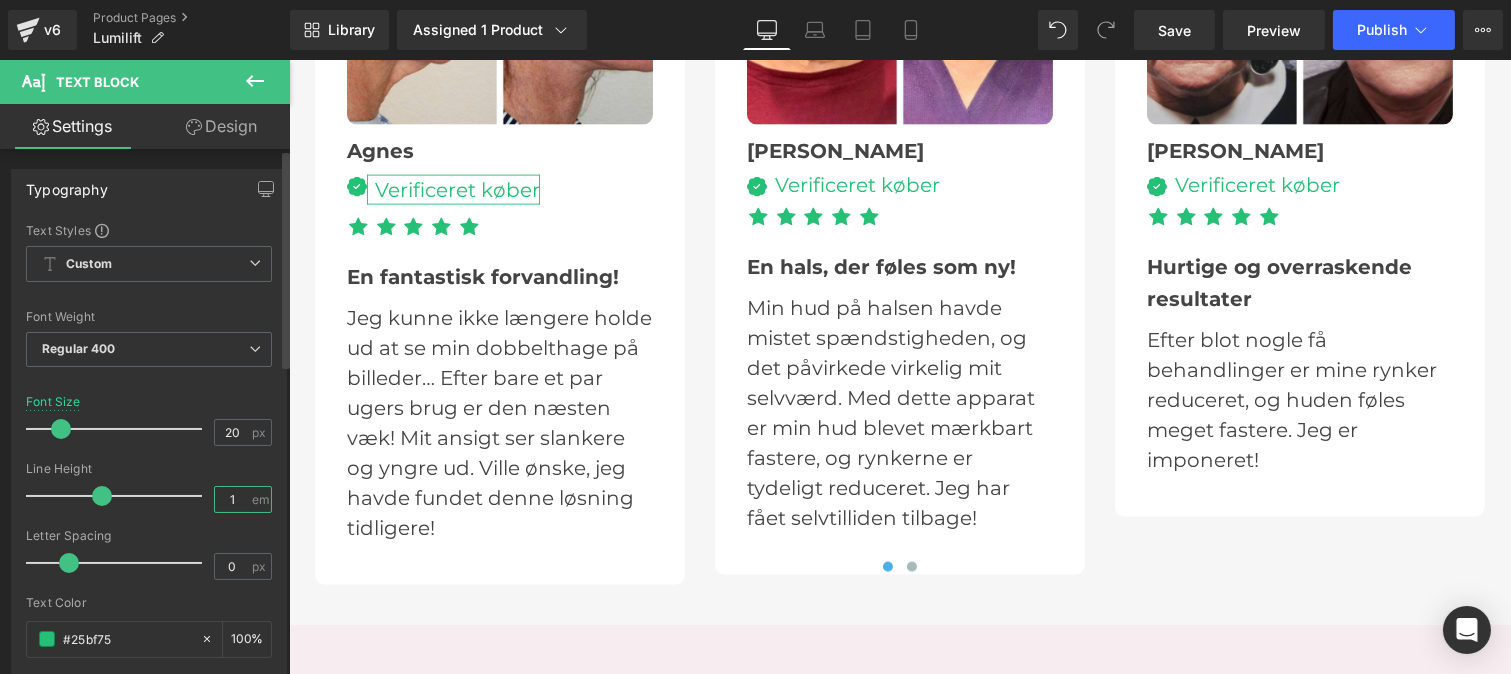 click on "1" at bounding box center (232, 499) 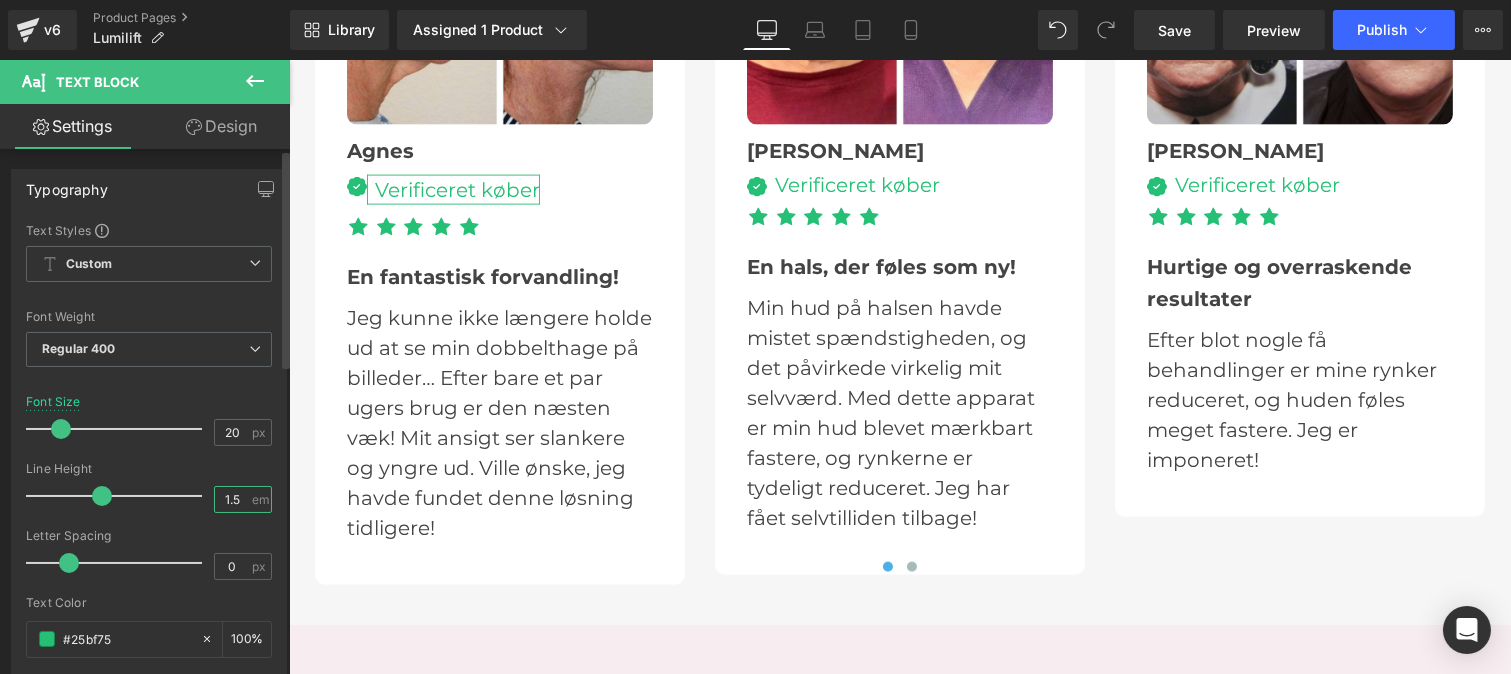 type on "1" 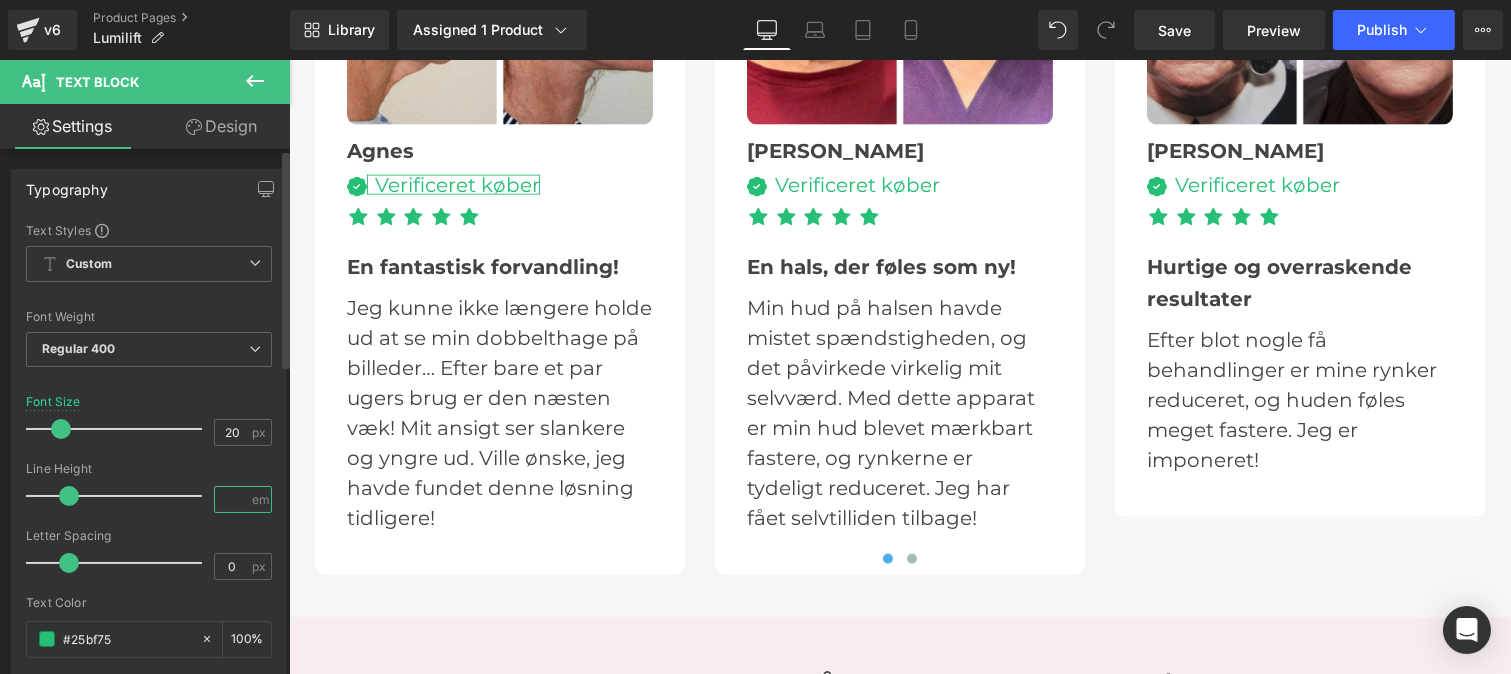 type on "1.4" 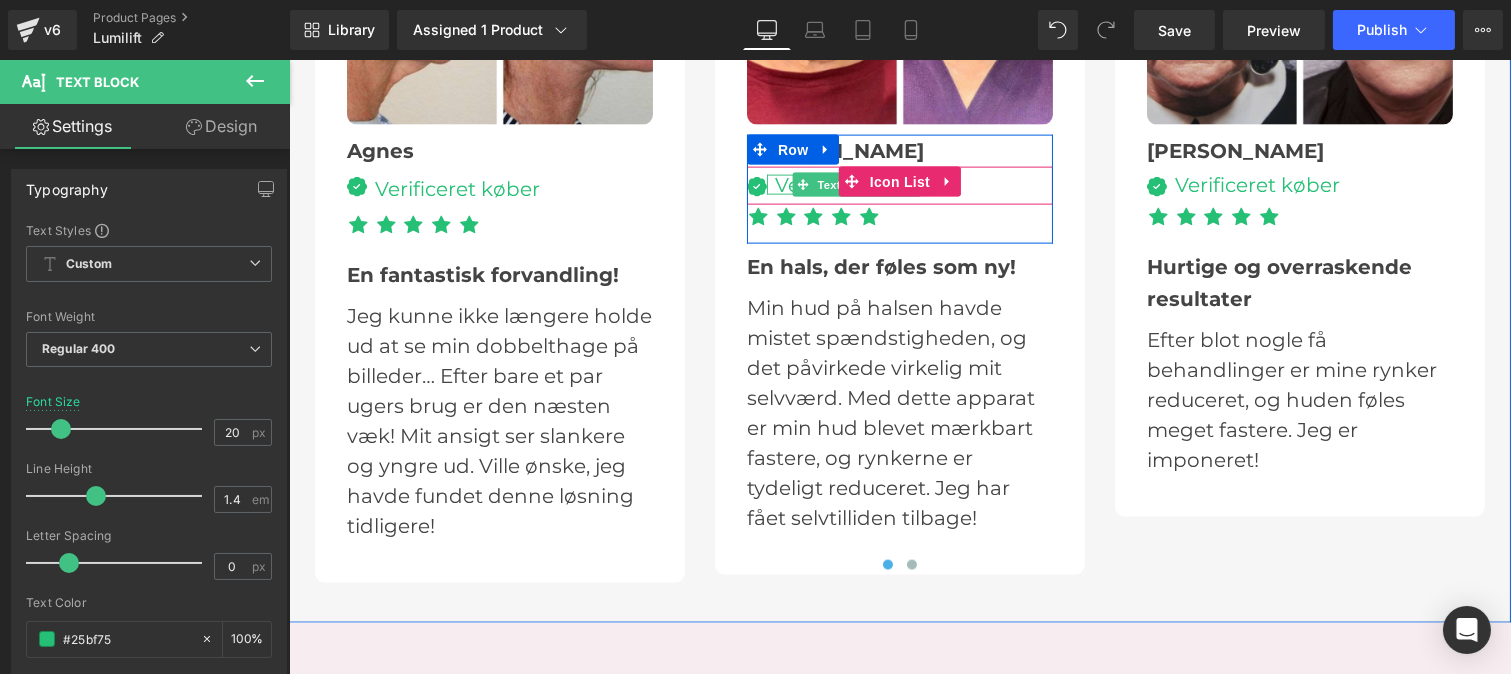 click on "Text Block" at bounding box center [846, 185] 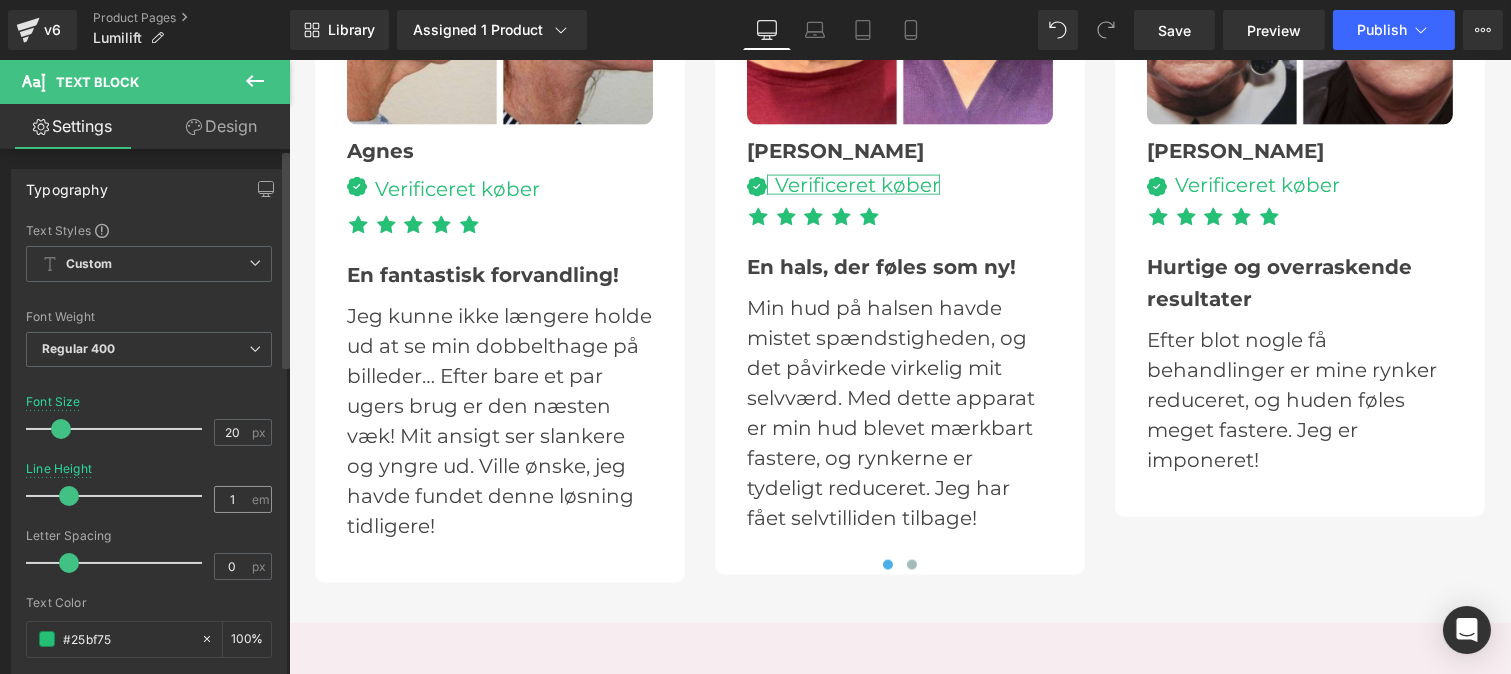 click on "1 em" at bounding box center [243, 499] 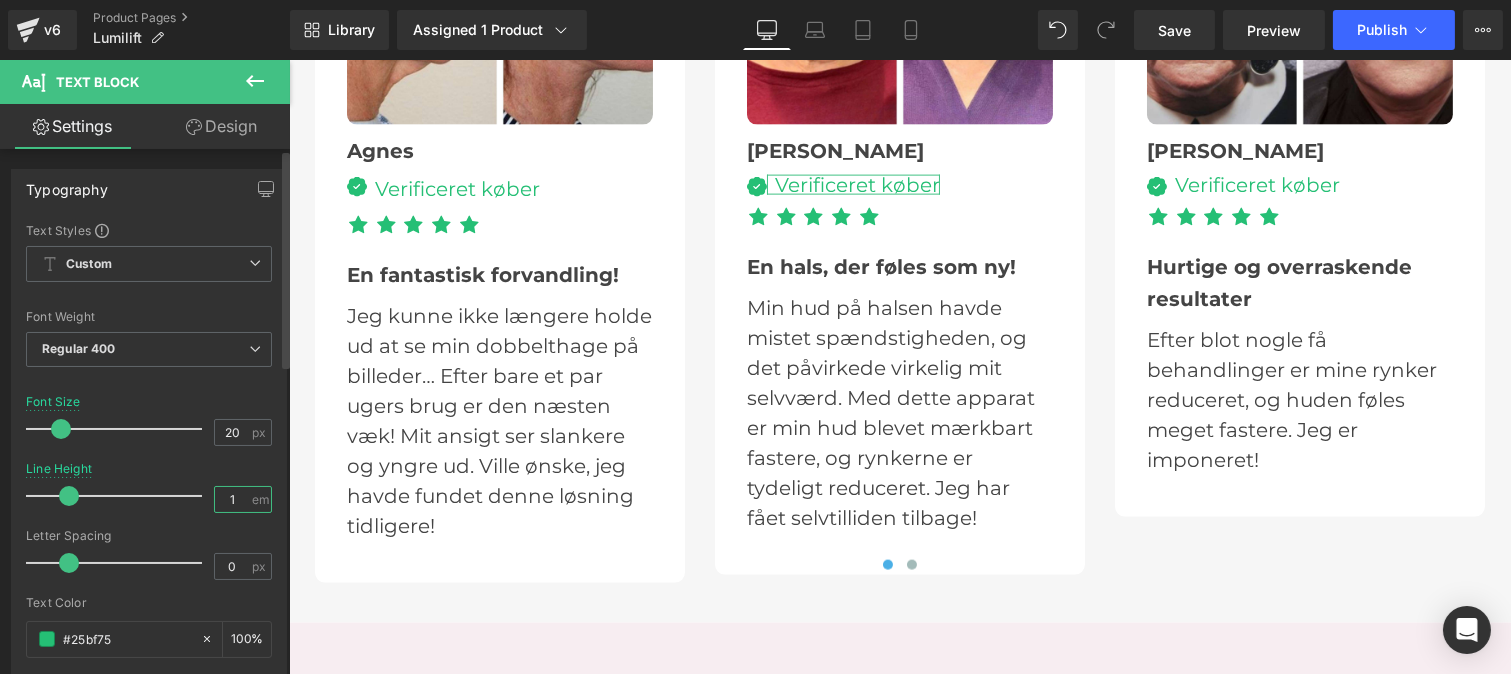 click on "1" at bounding box center (232, 499) 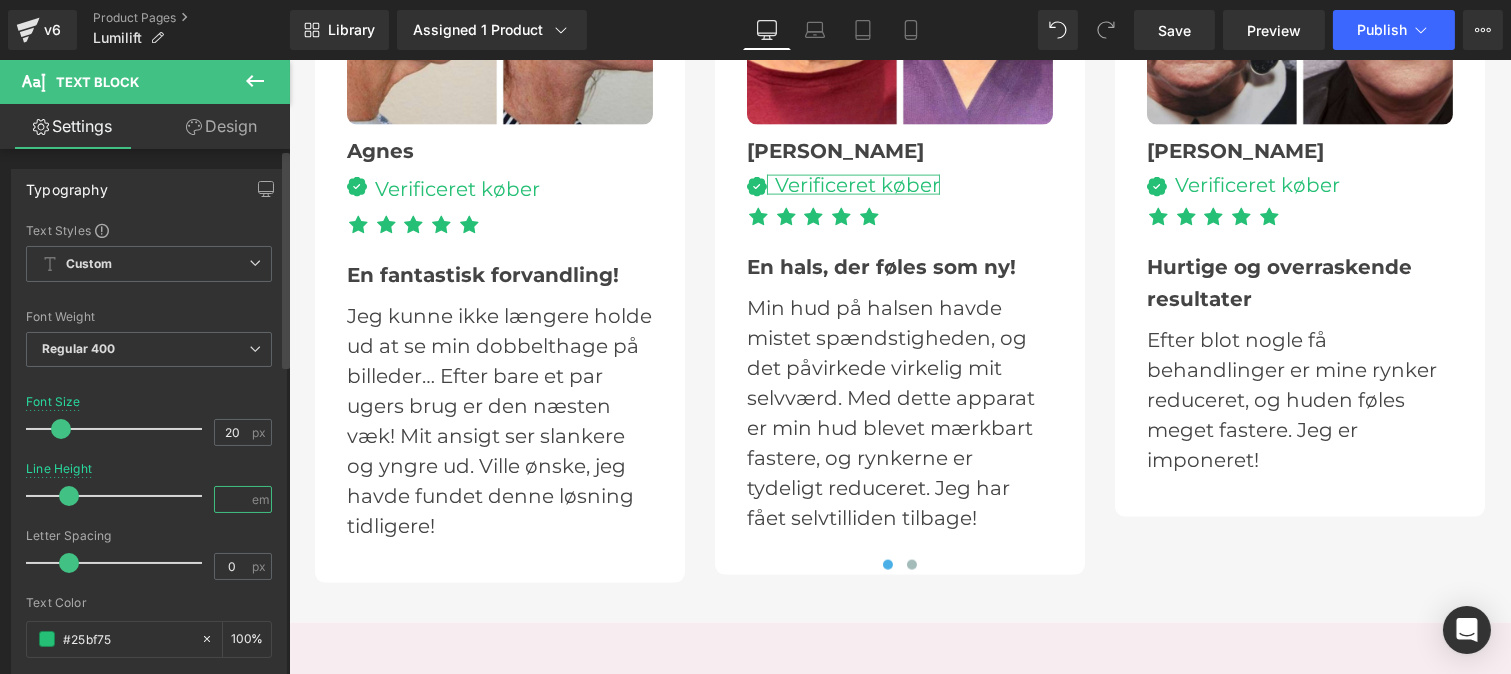 type on "1.4" 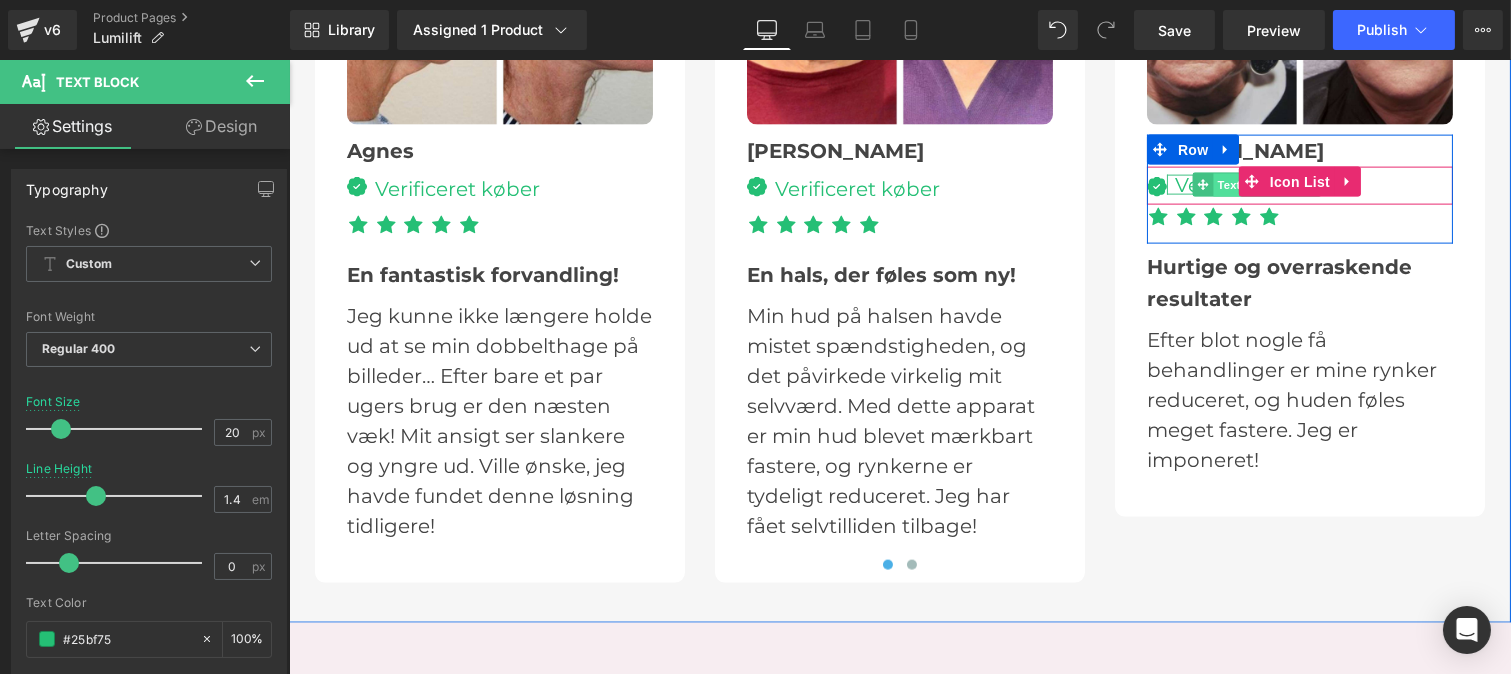click on "Text Block" at bounding box center (1246, 186) 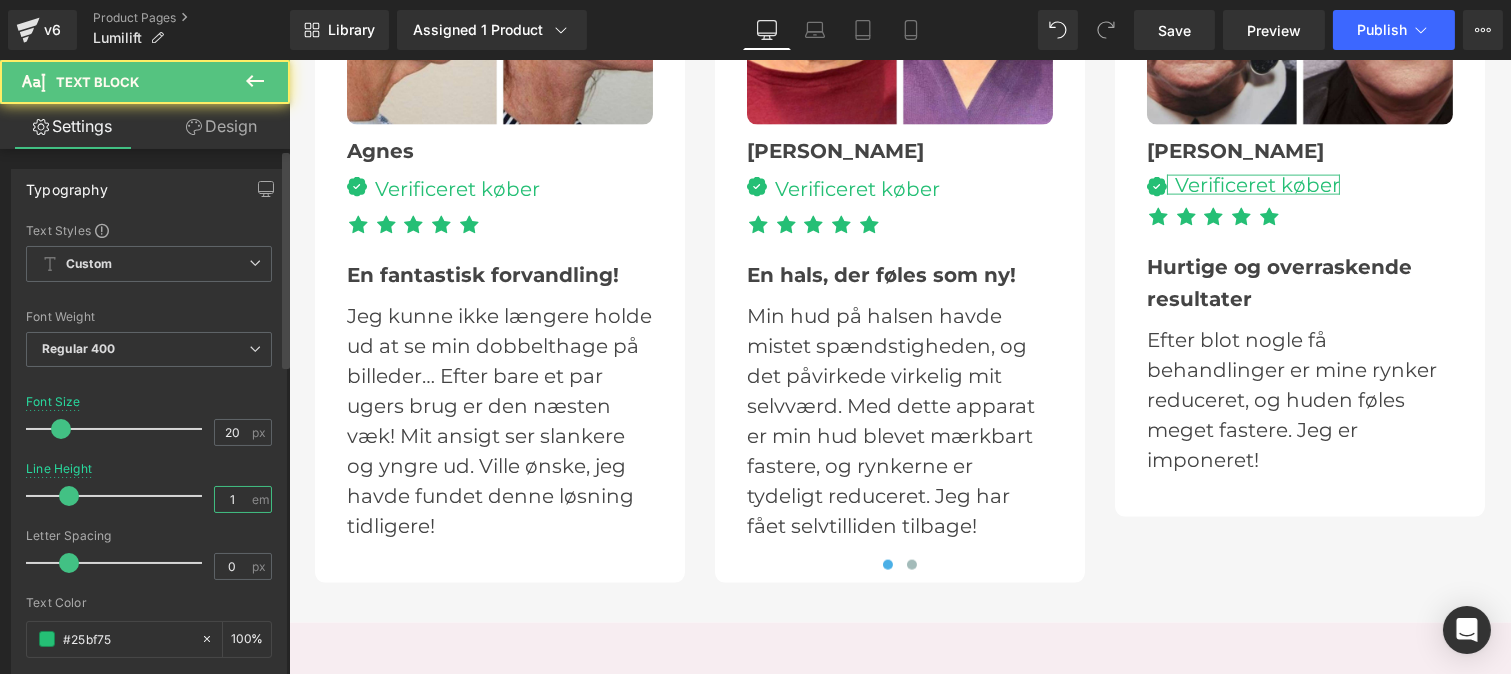 click on "1" at bounding box center (232, 499) 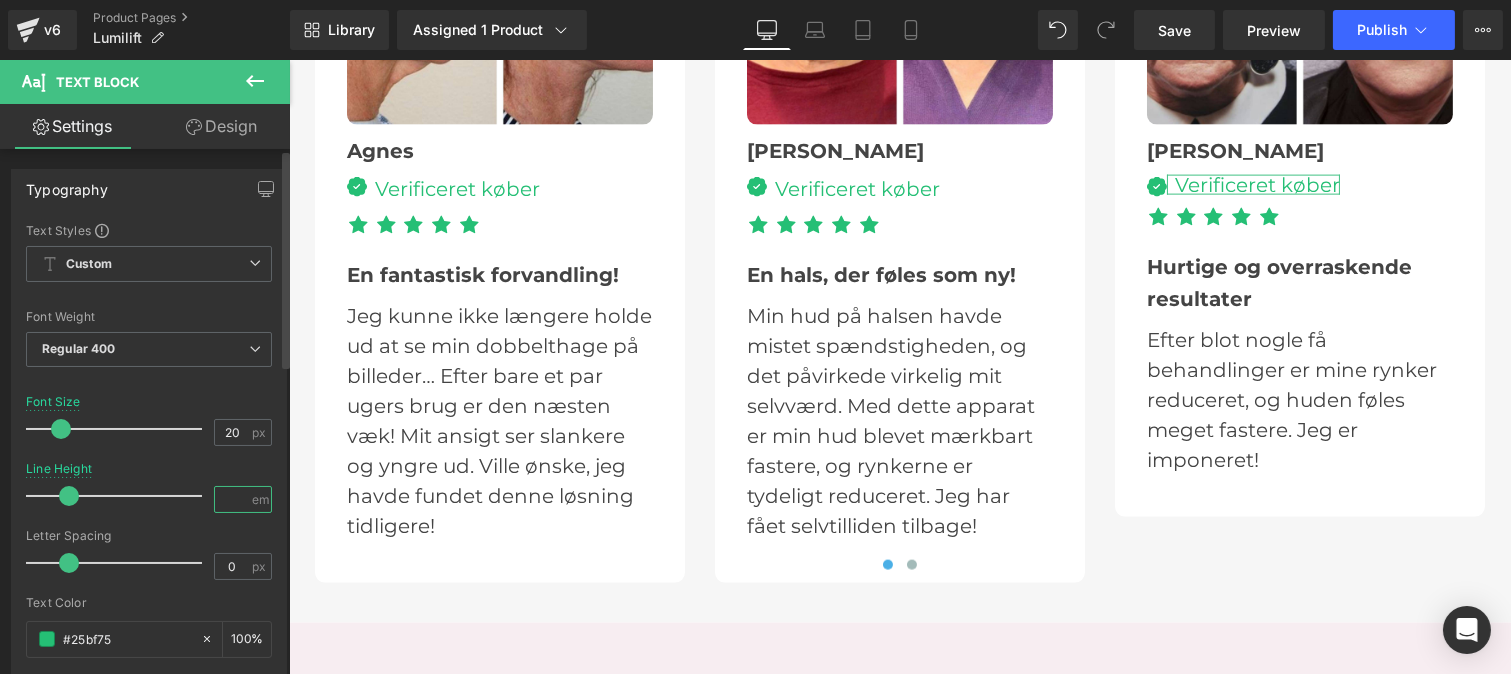 type on "1.4" 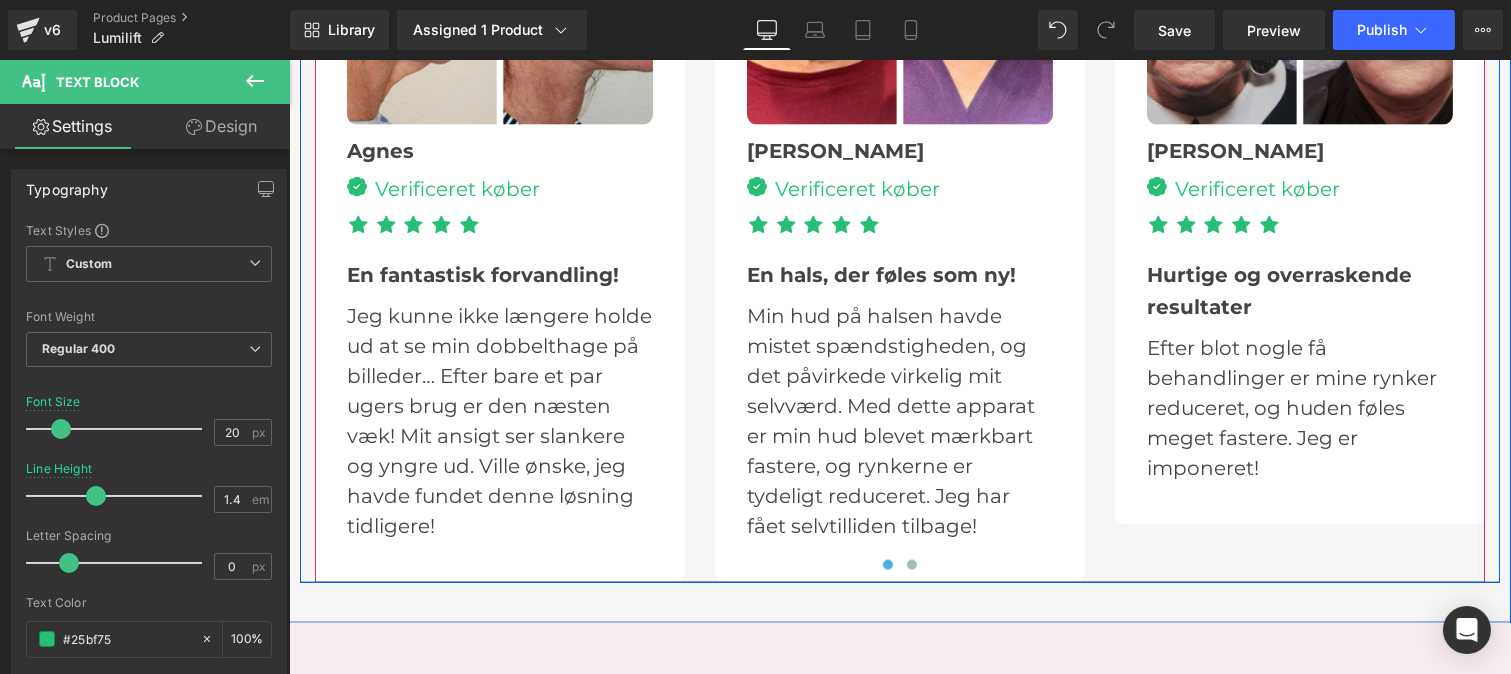 click at bounding box center (911, 565) 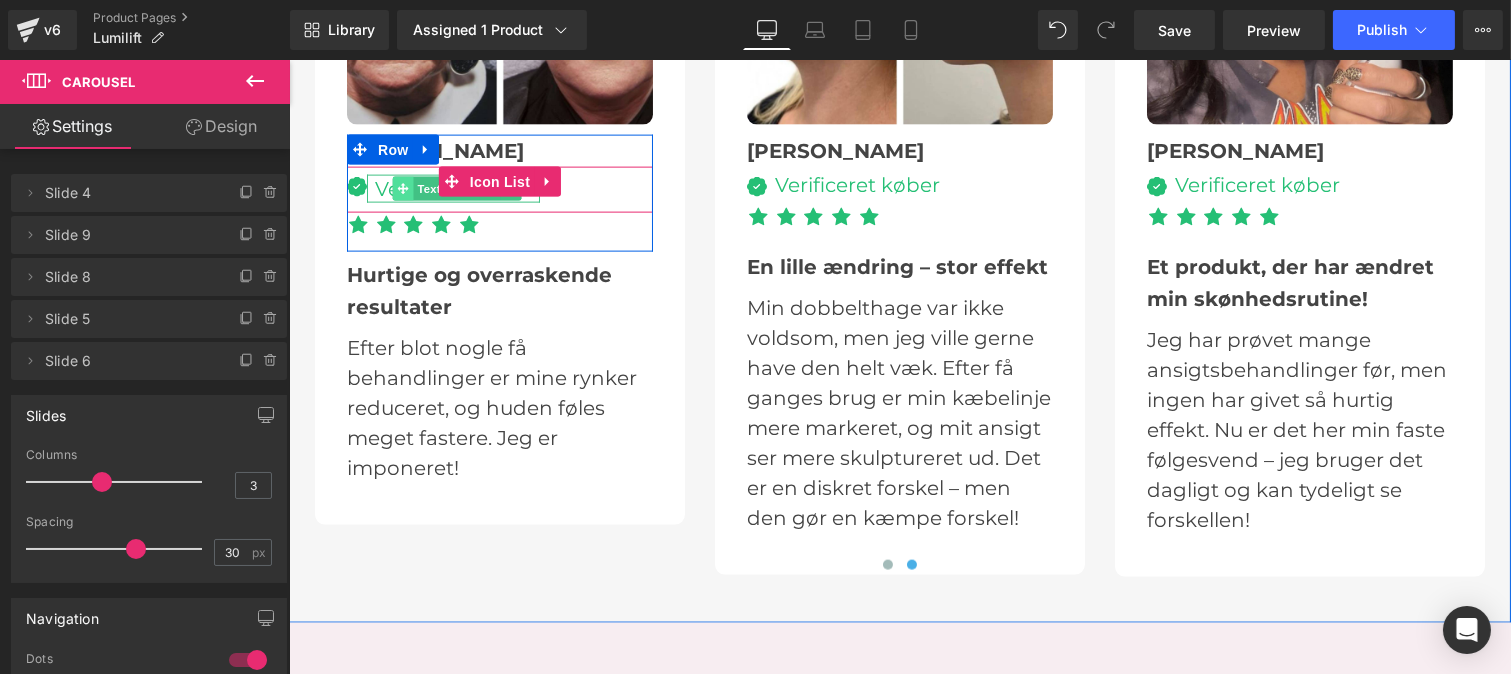 click at bounding box center (402, 189) 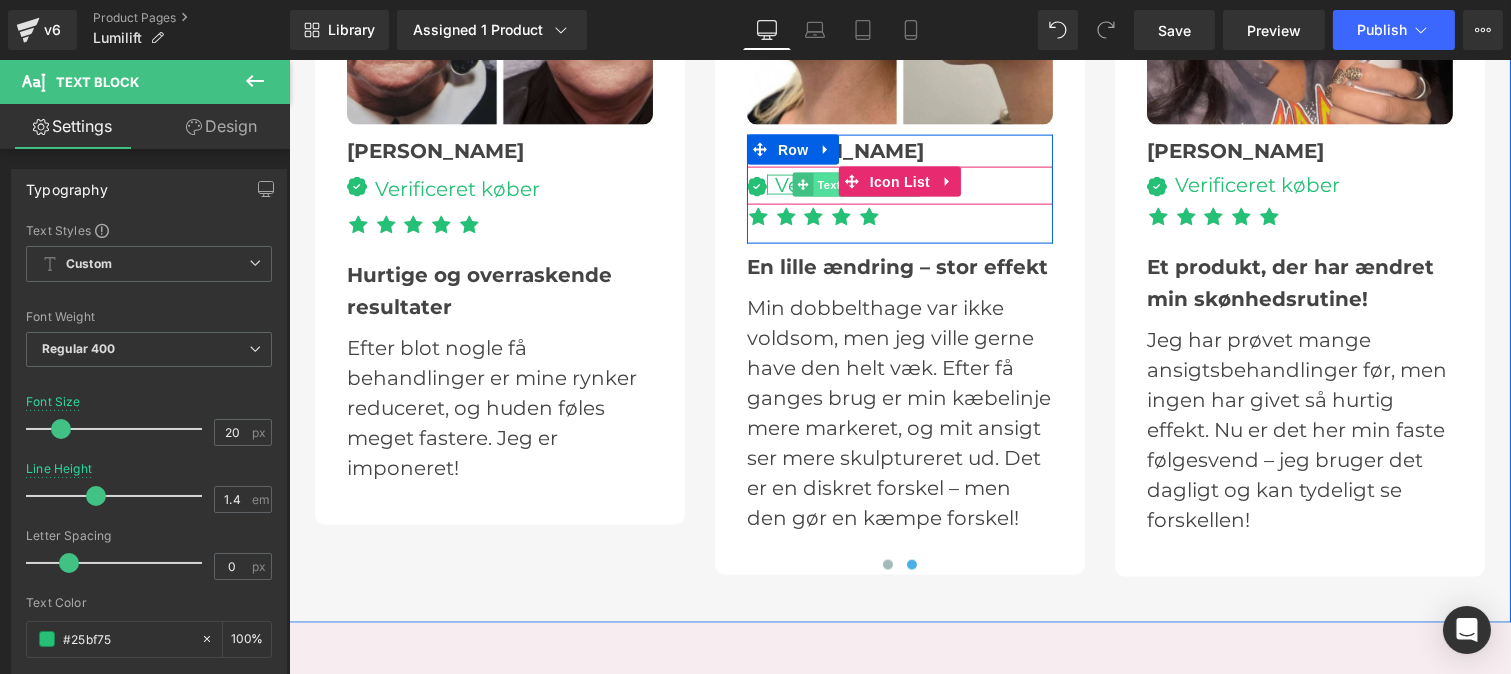 click on "Text Block" at bounding box center [846, 185] 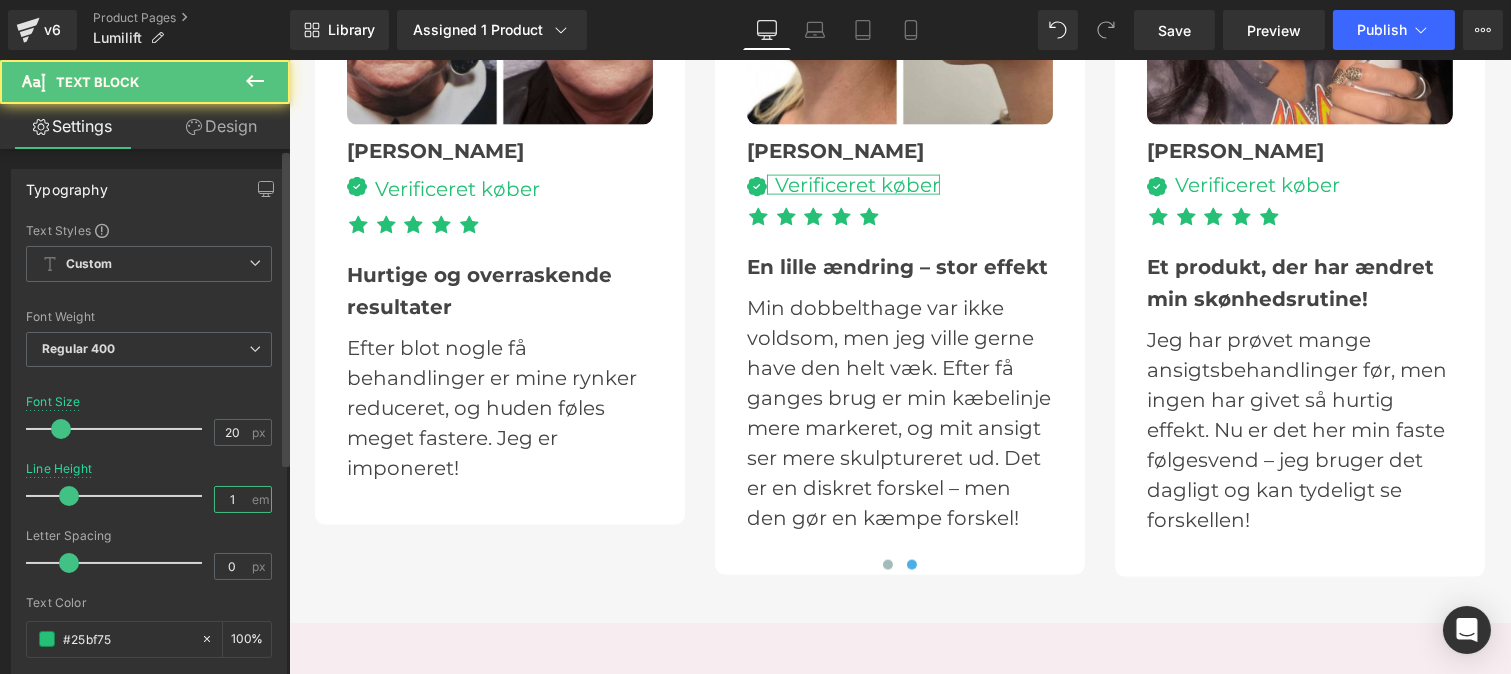 click on "1" at bounding box center [232, 499] 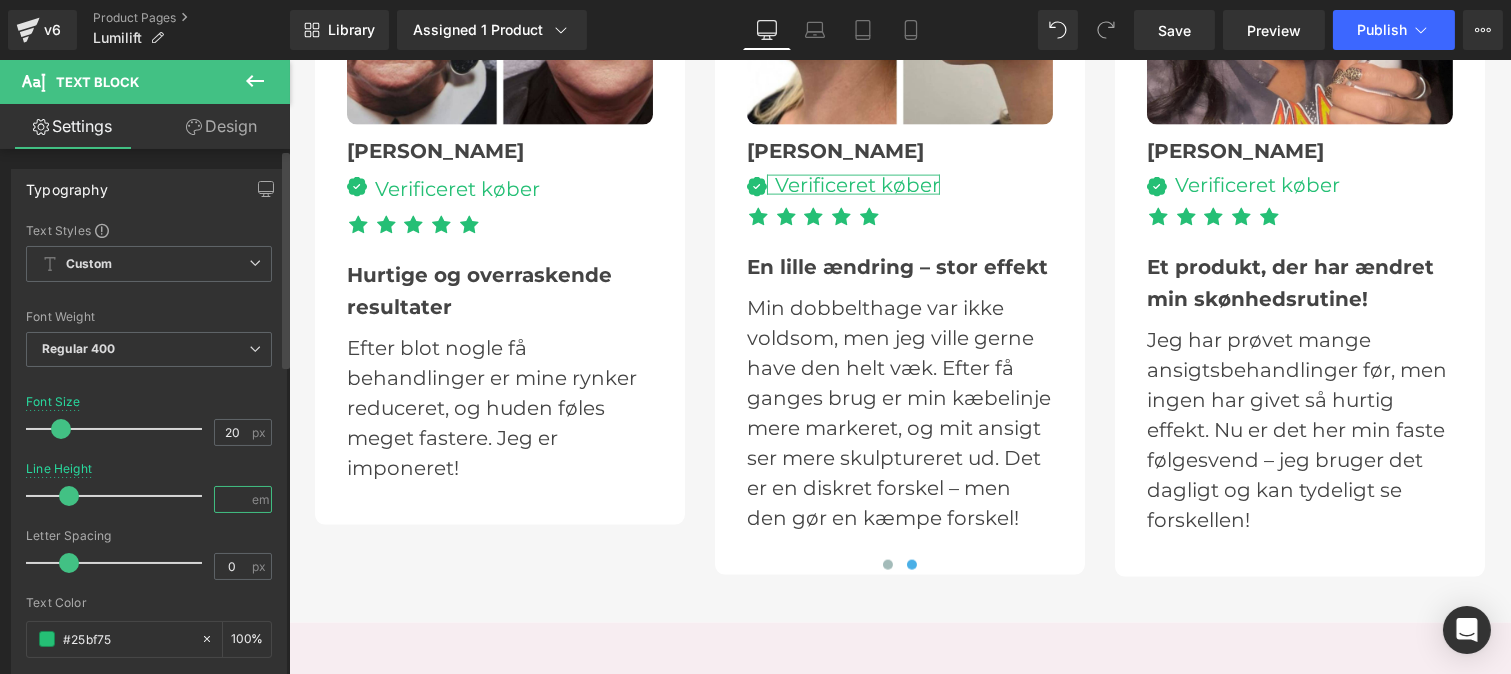 type on "1.4" 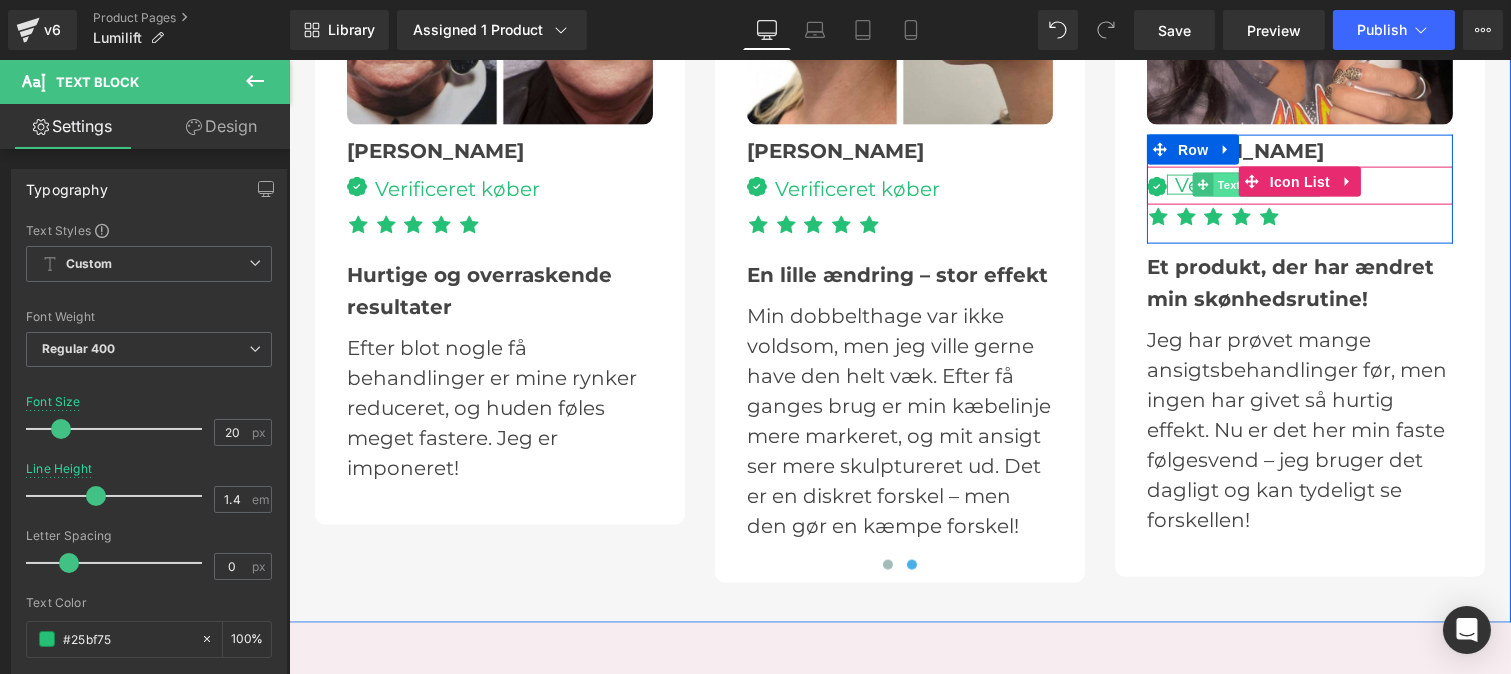 click on "Text Block" at bounding box center (1246, 186) 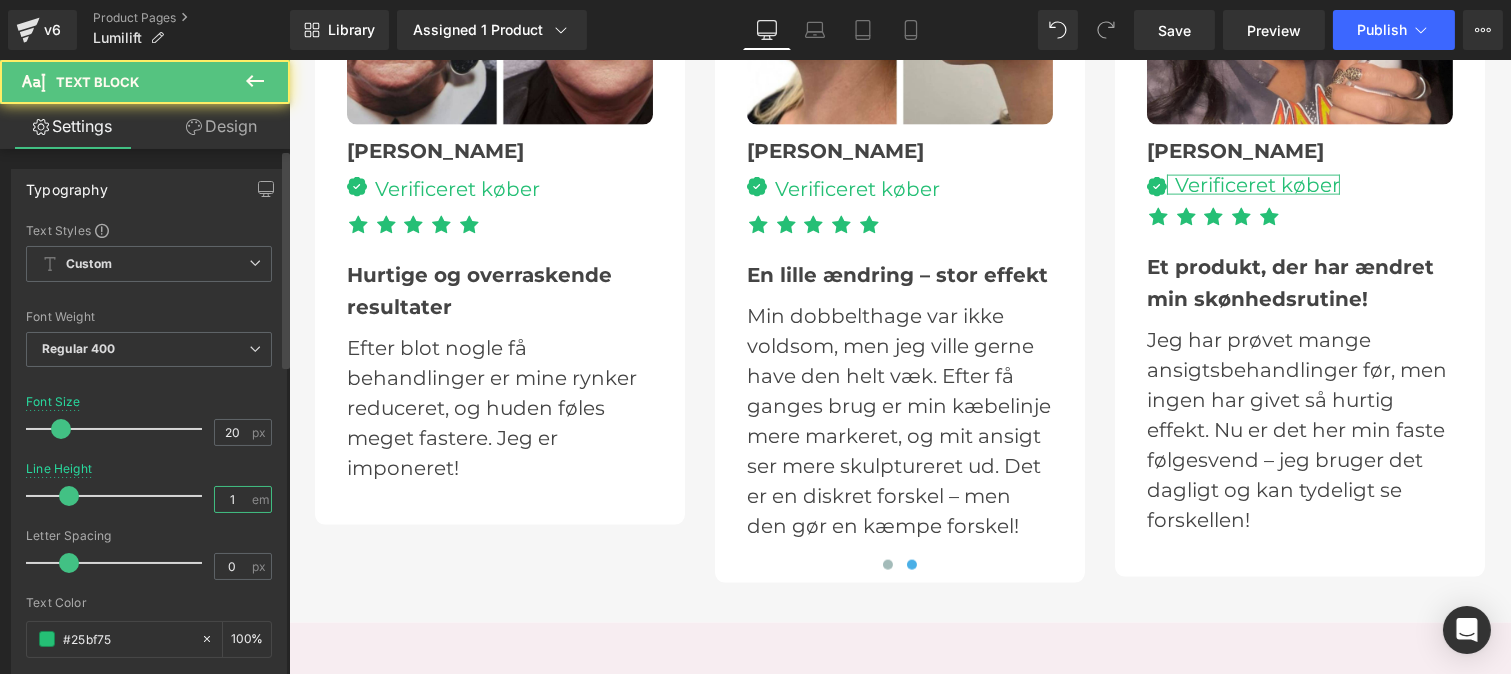 click on "1" at bounding box center (232, 499) 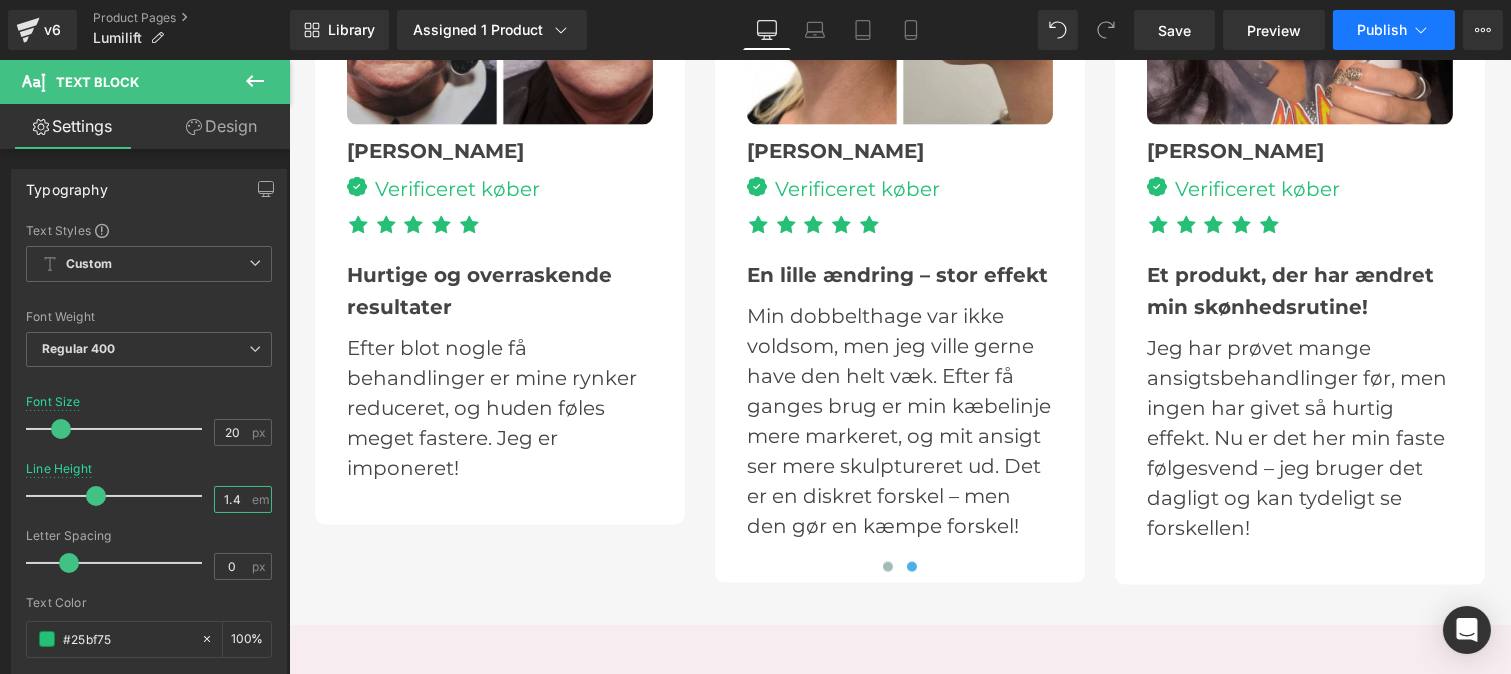 type on "1.4" 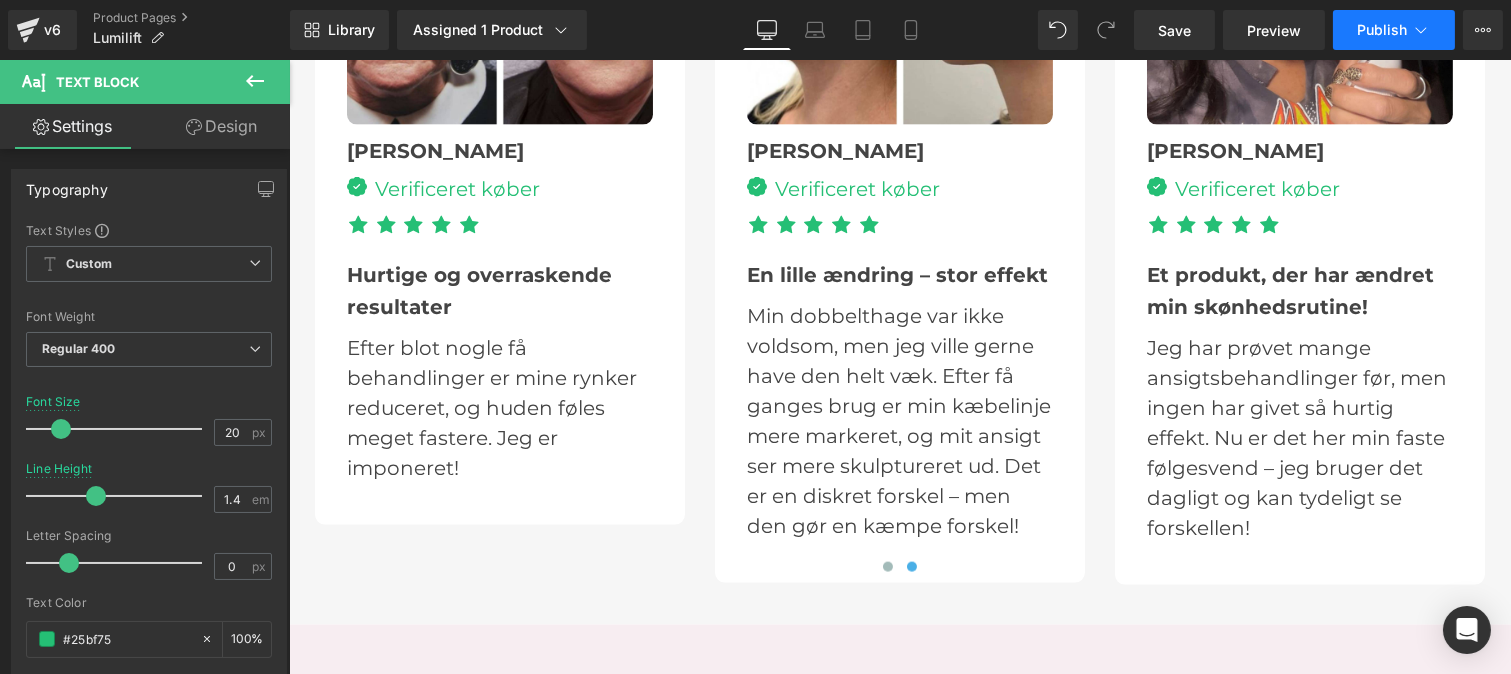 click on "Publish" at bounding box center (1382, 30) 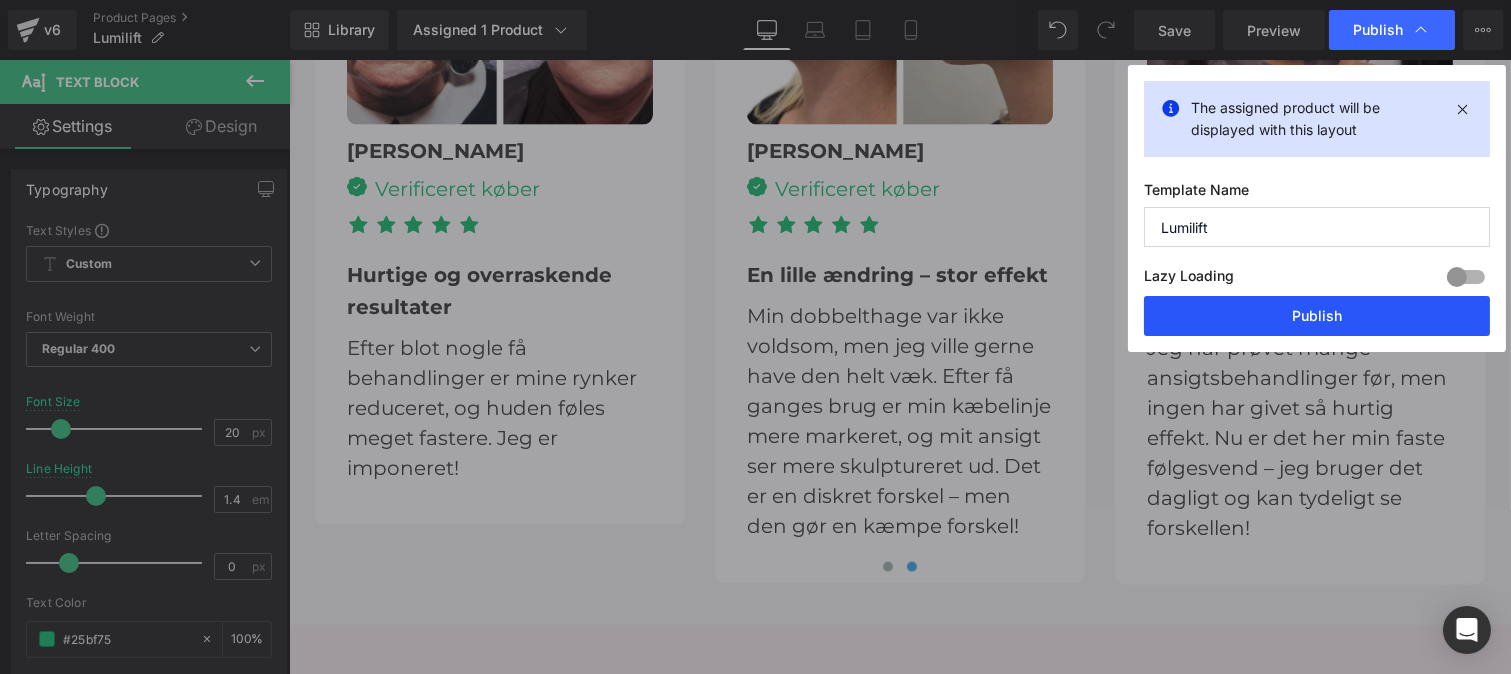 click on "Publish" at bounding box center [1317, 316] 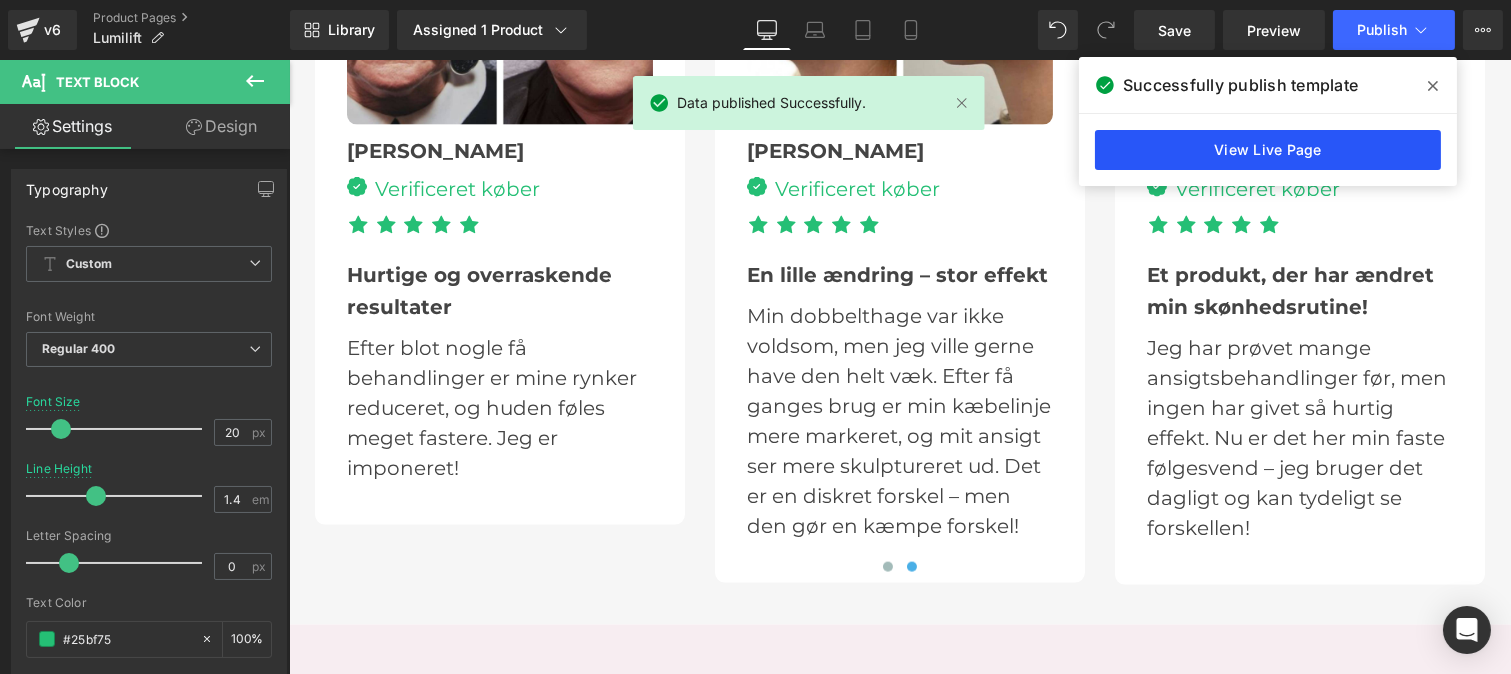 click on "View Live Page" at bounding box center (1268, 150) 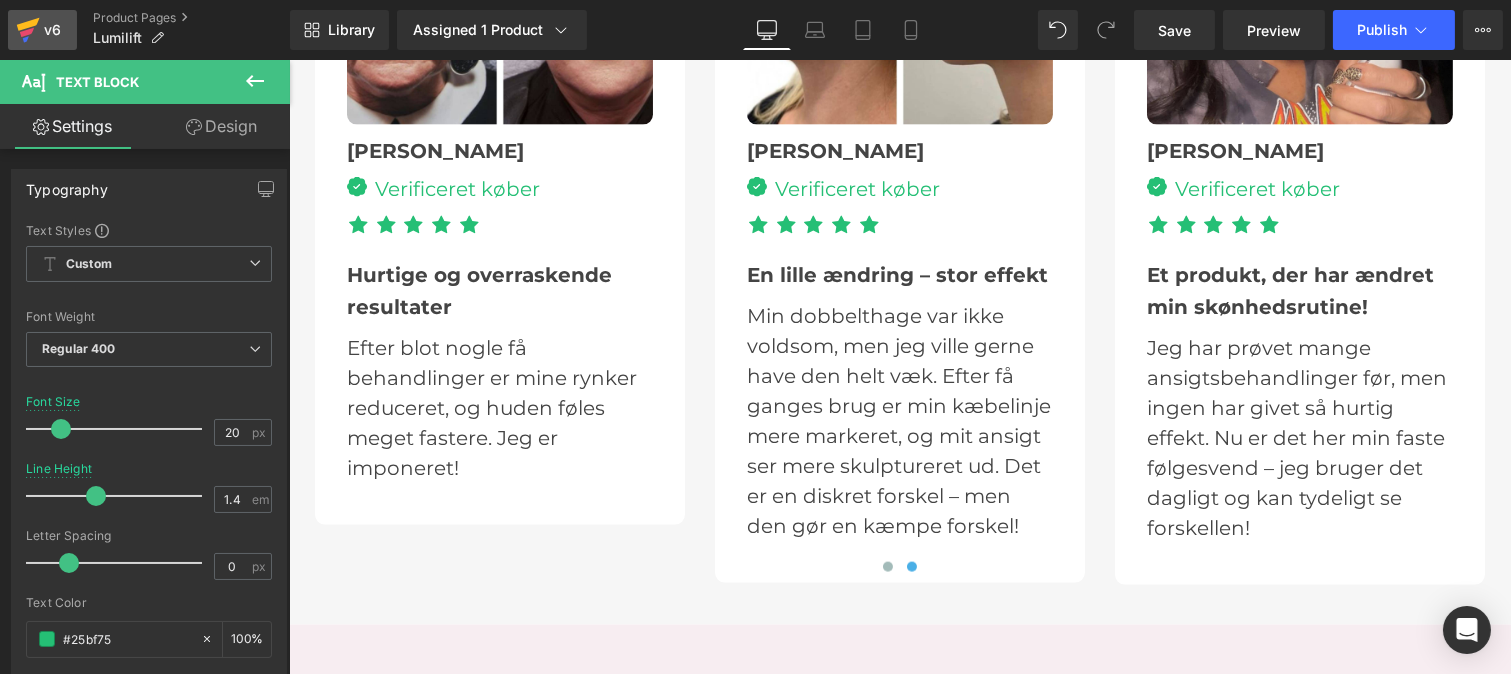 click on "v6" at bounding box center [52, 30] 